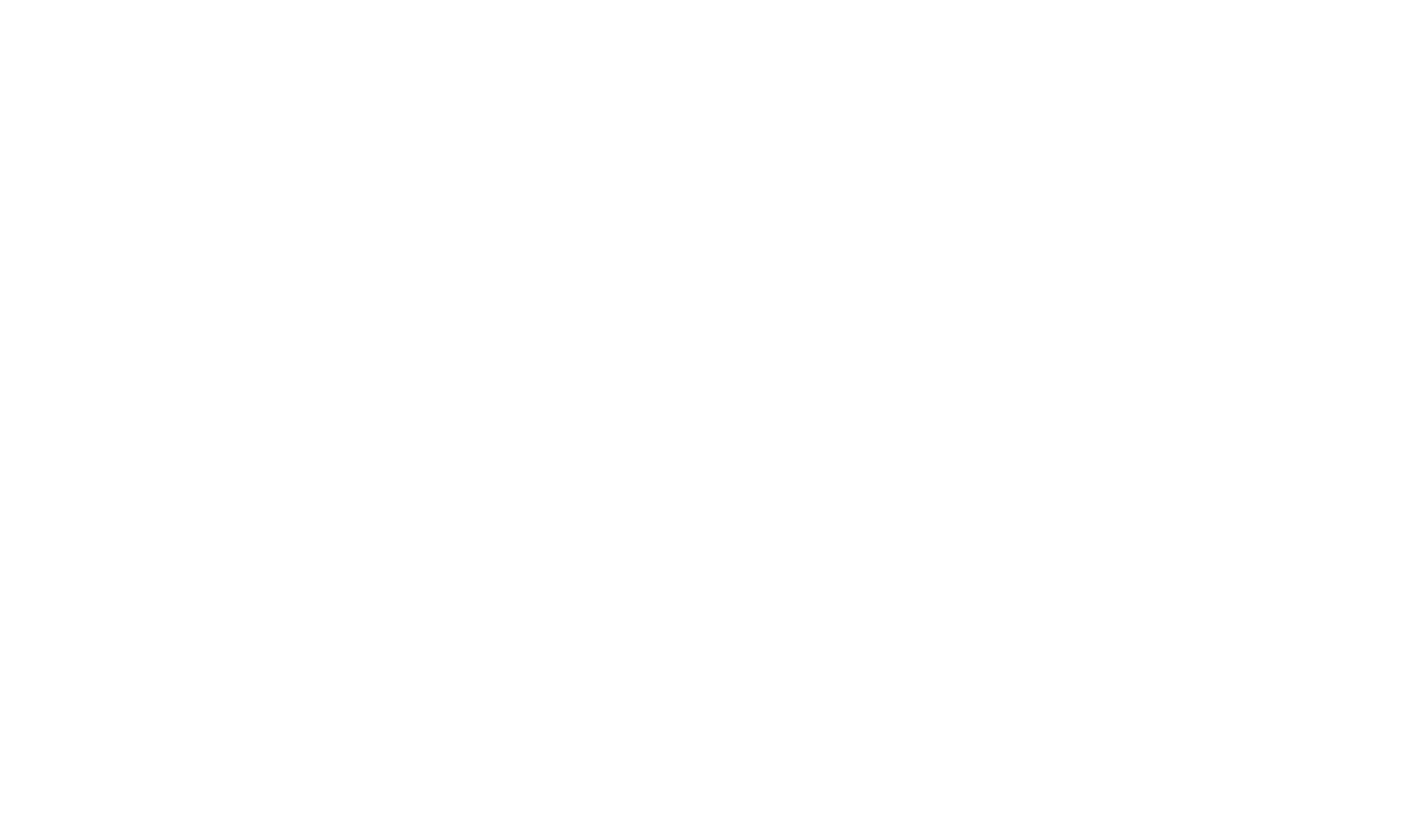 scroll, scrollTop: 0, scrollLeft: 0, axis: both 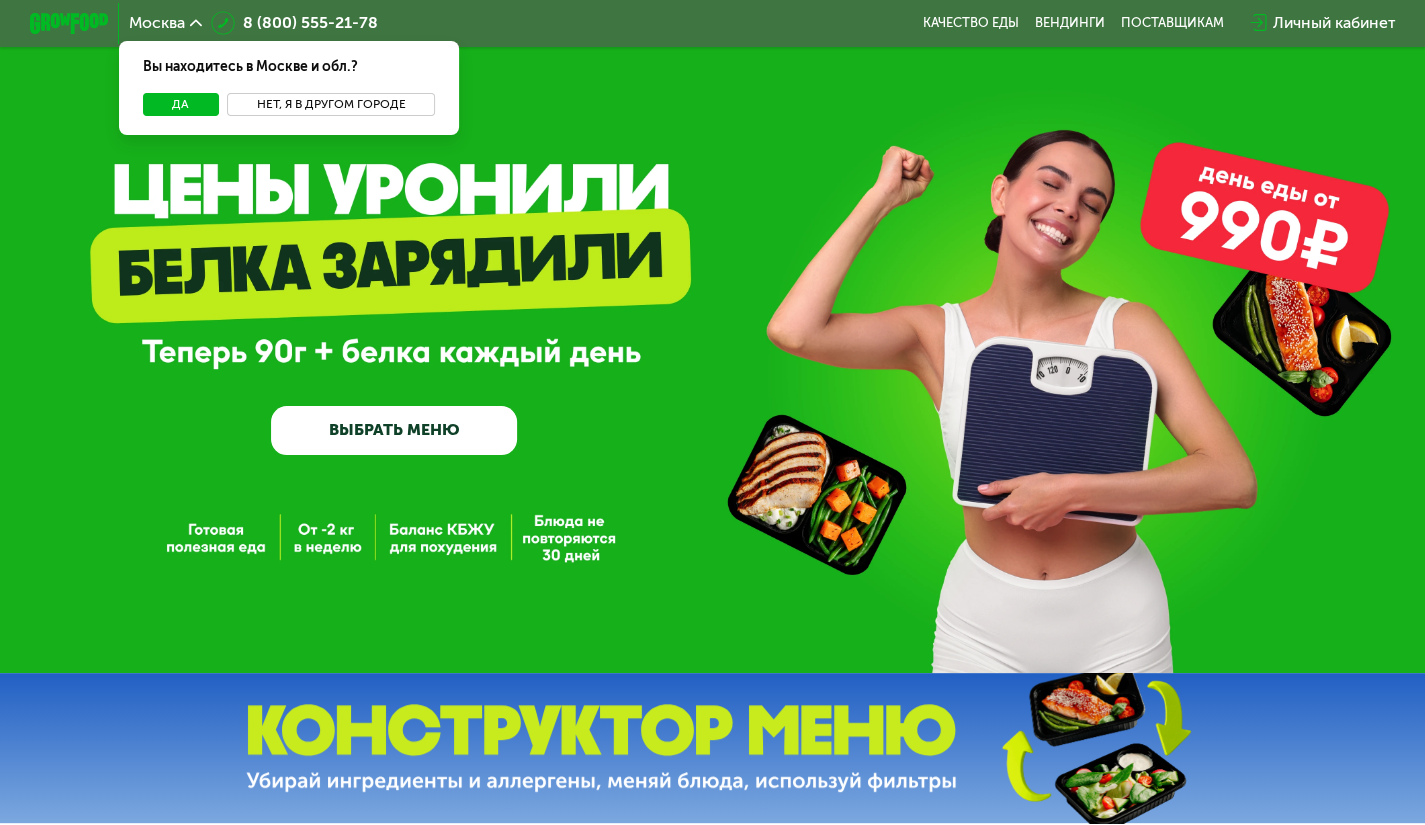 click on "Нет, я в другом городе" at bounding box center [331, 105] 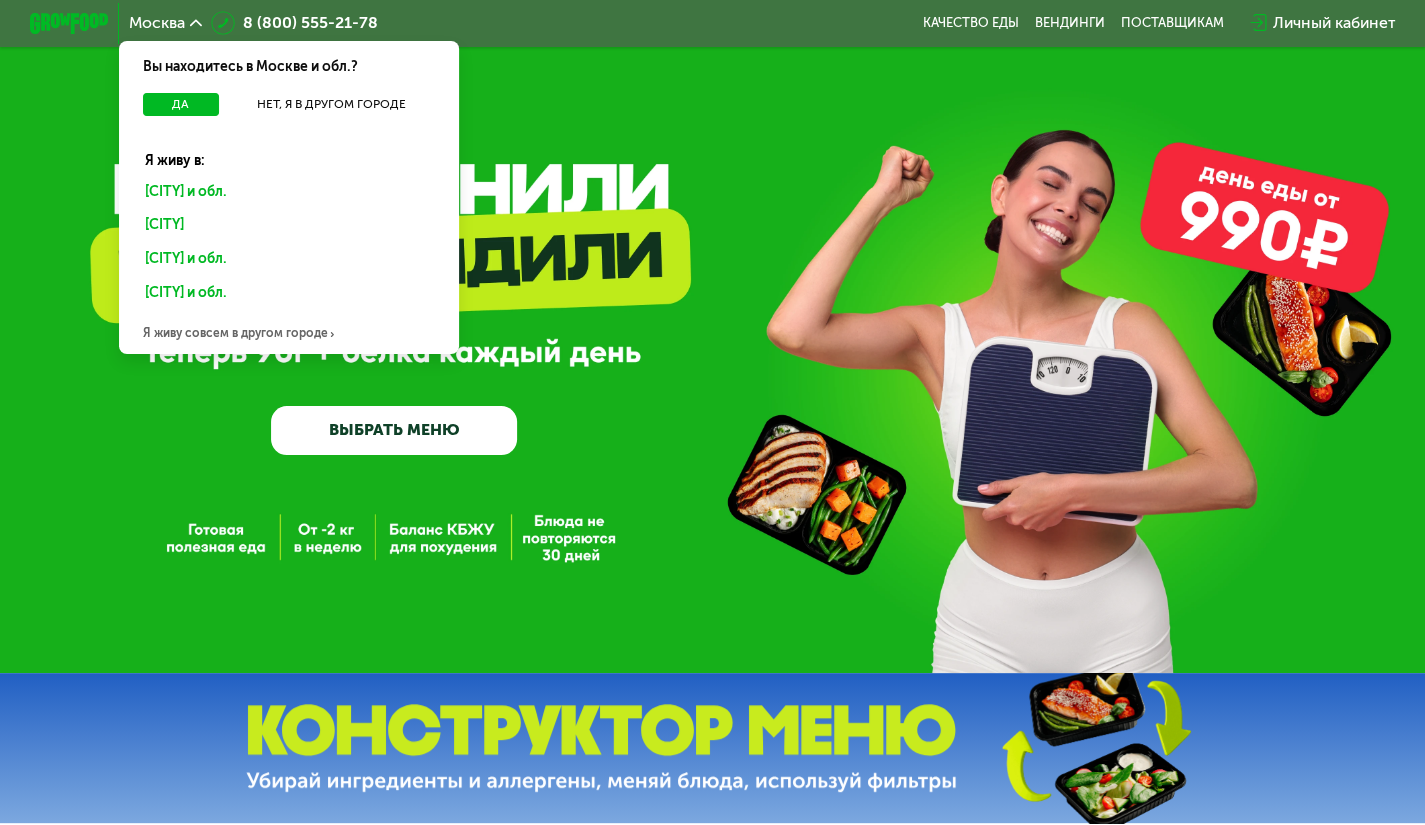 click on "Санкт-Петербурге и обл." 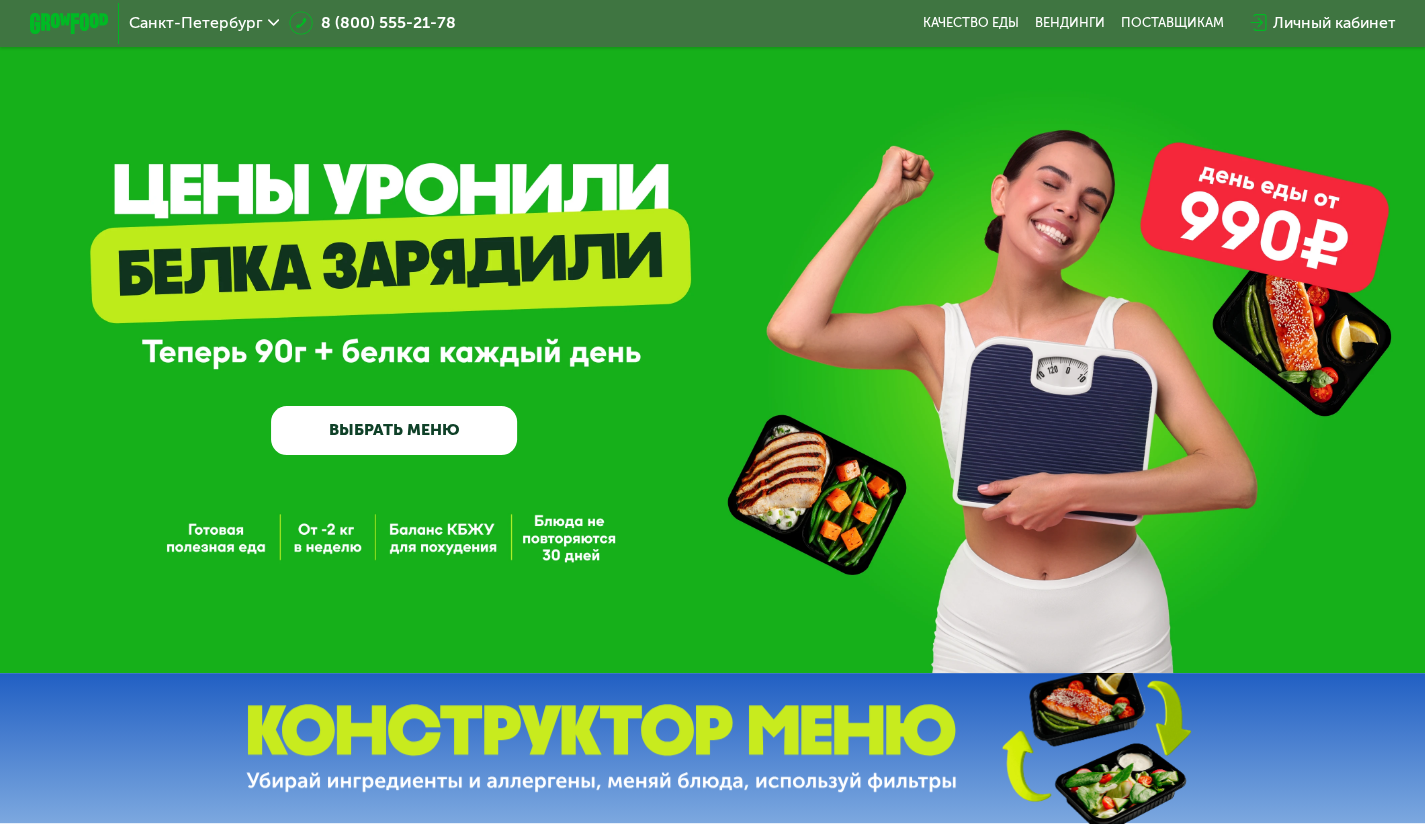 scroll, scrollTop: 100, scrollLeft: 0, axis: vertical 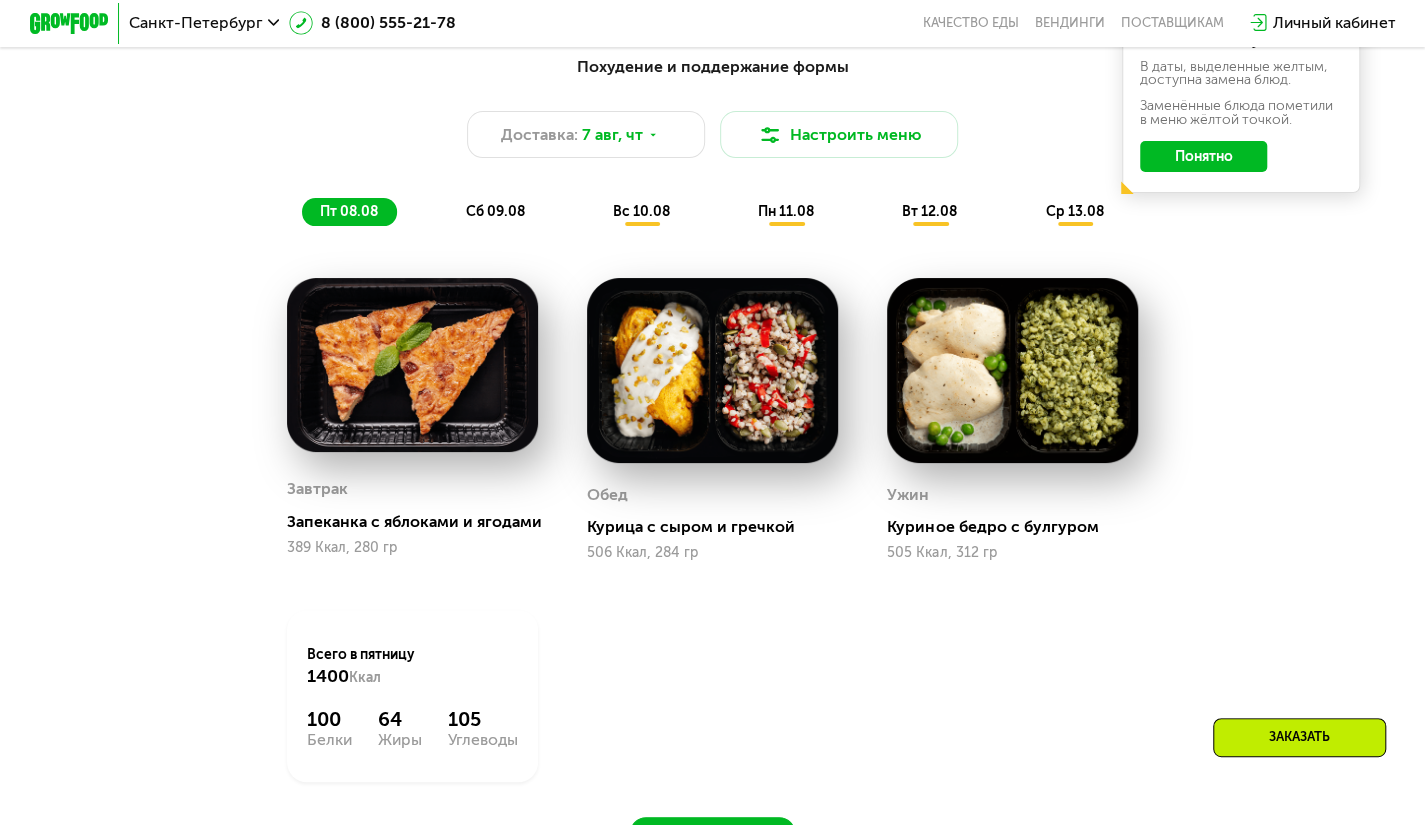 click on "сб 09.08" at bounding box center [495, 211] 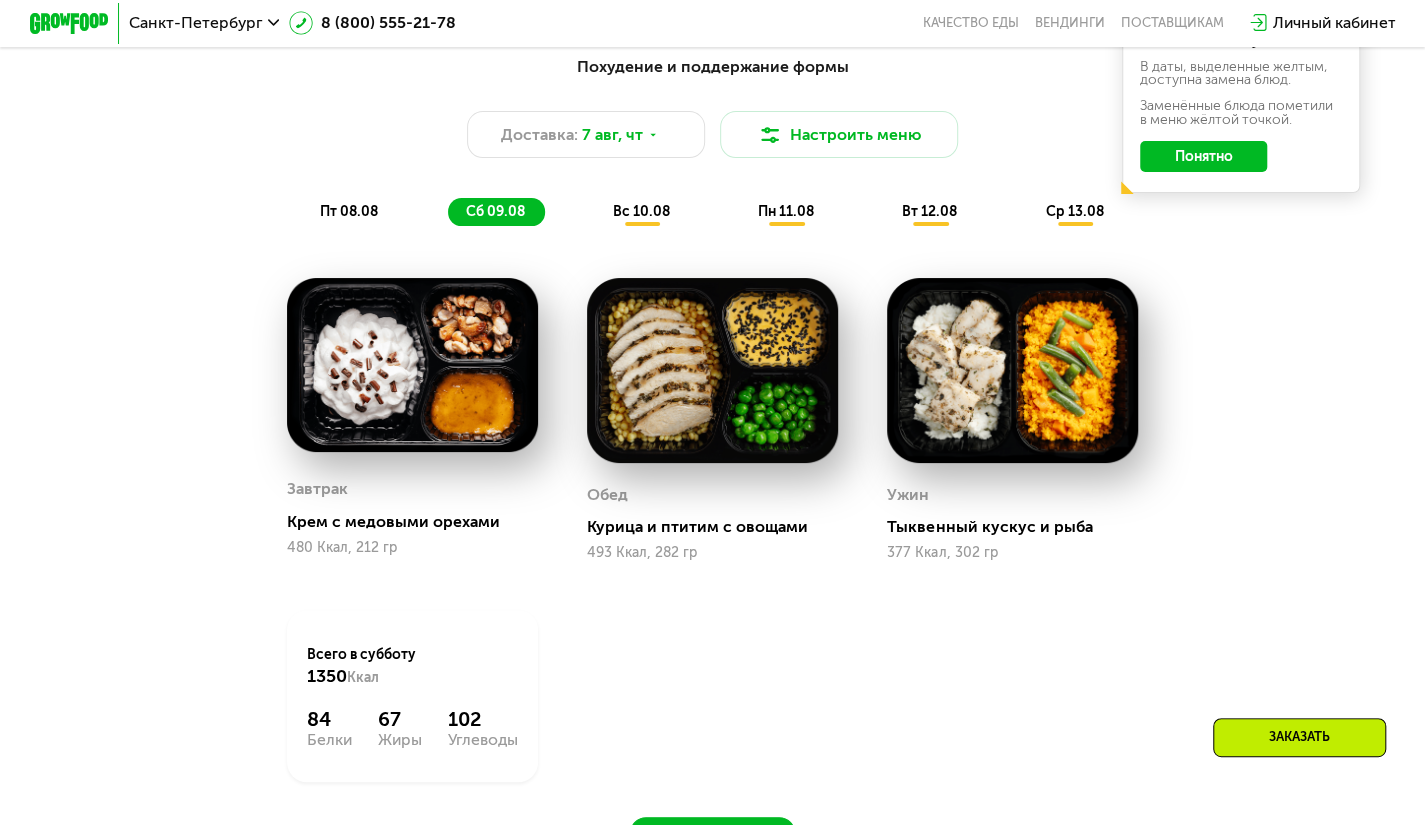 click on "вс 10.08" at bounding box center (641, 211) 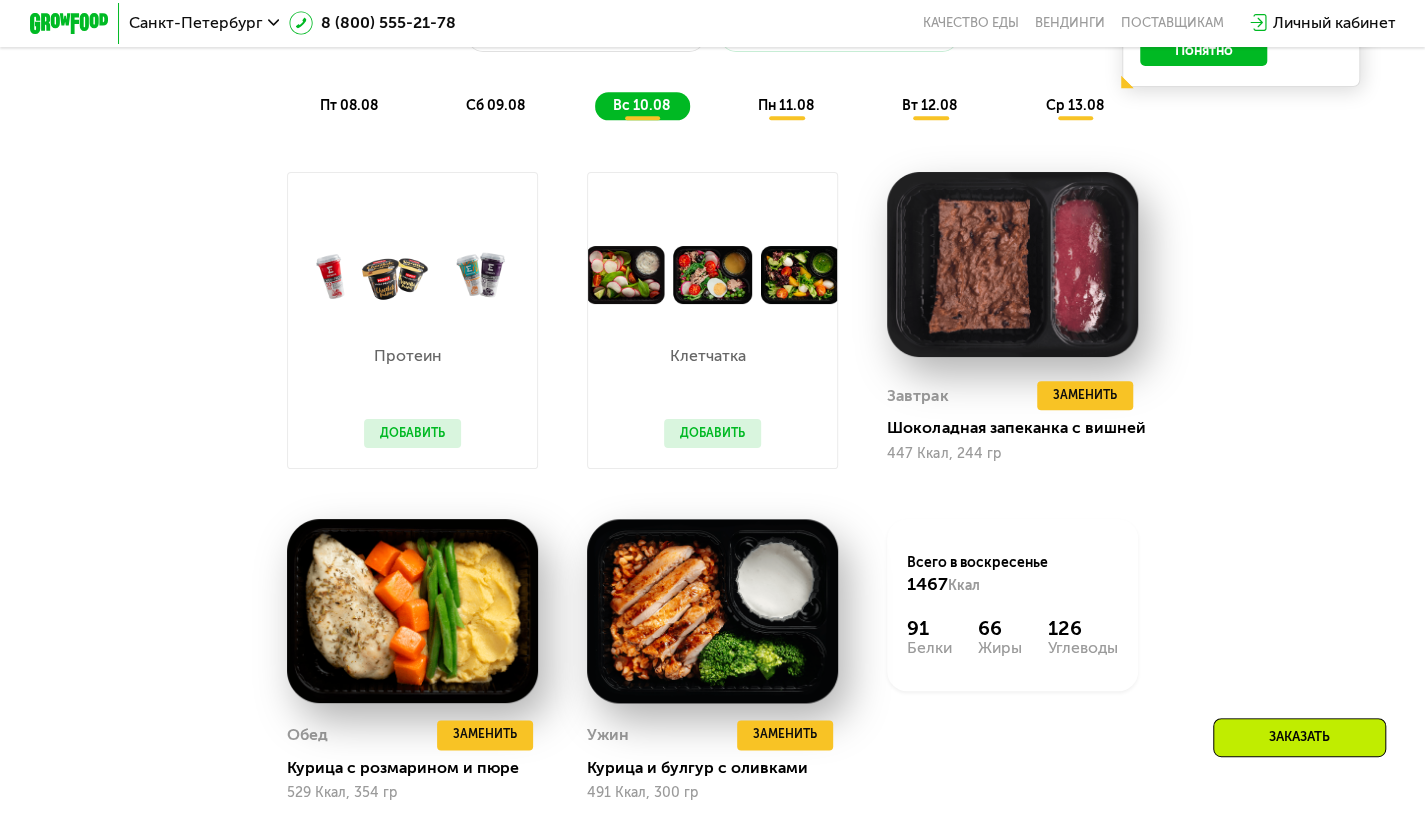 scroll, scrollTop: 1052, scrollLeft: 0, axis: vertical 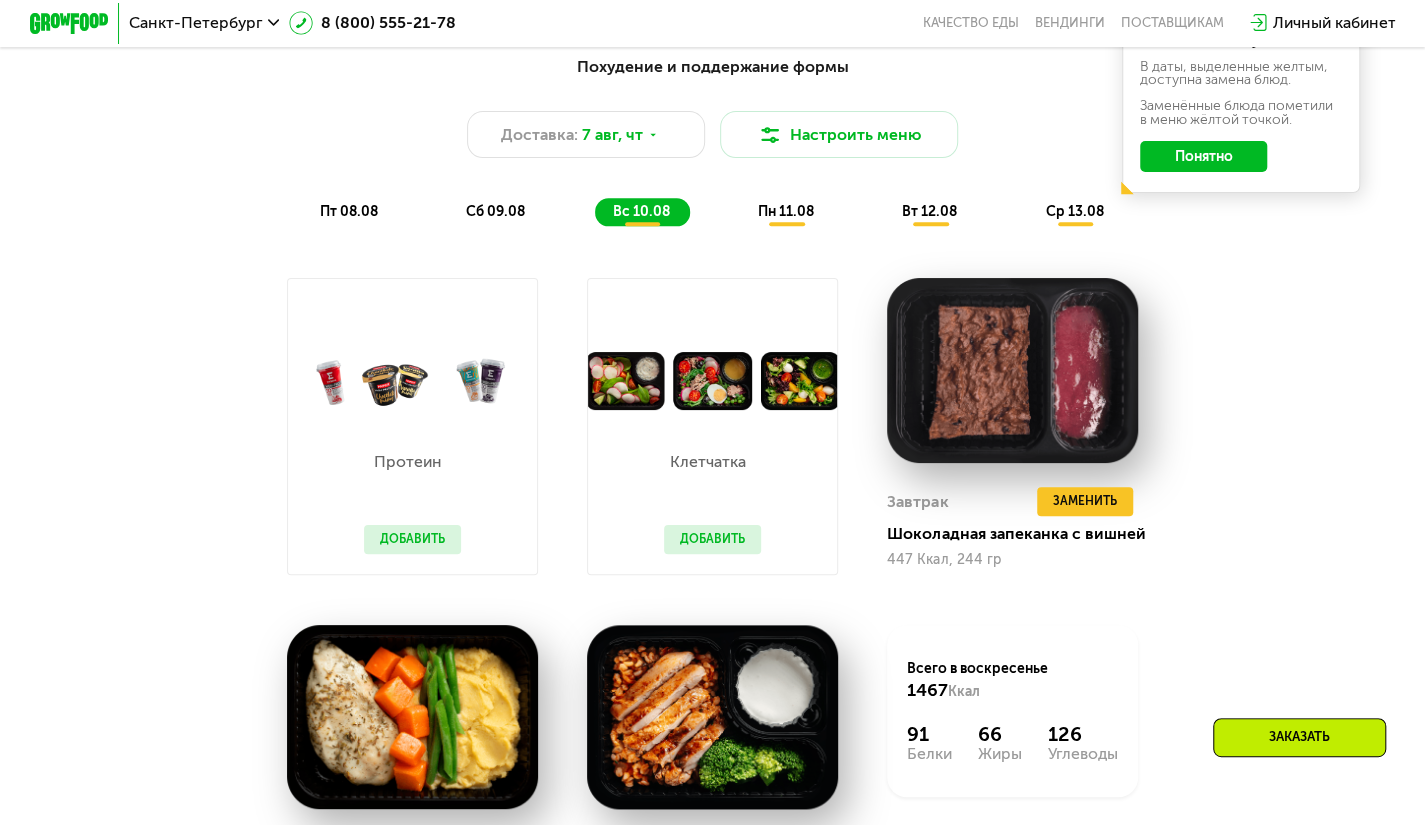 click on "Протеин  Добавить" at bounding box center (412, 492) 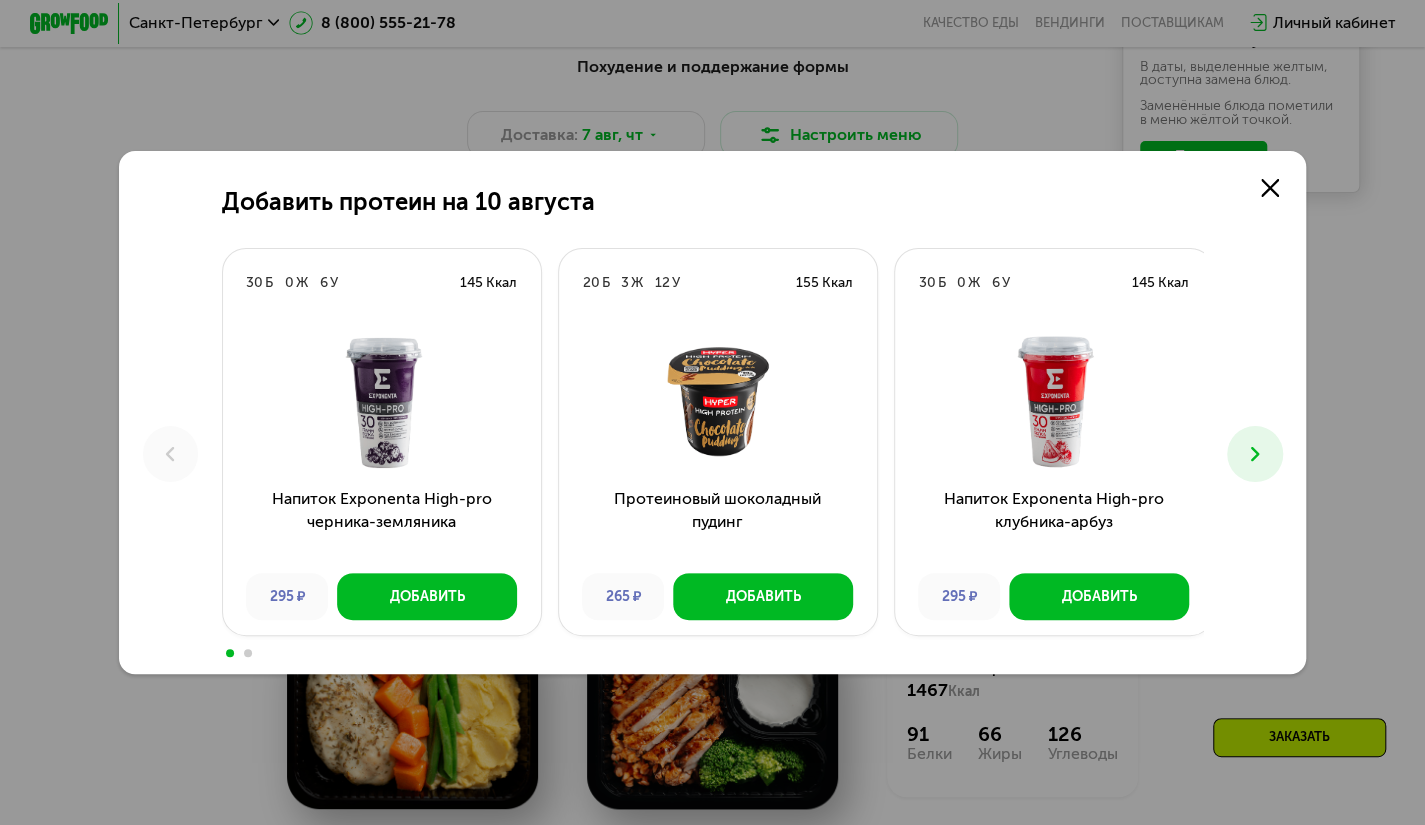 click on "Напиток Exponenta High-pro черника-земляника" at bounding box center [382, 522] 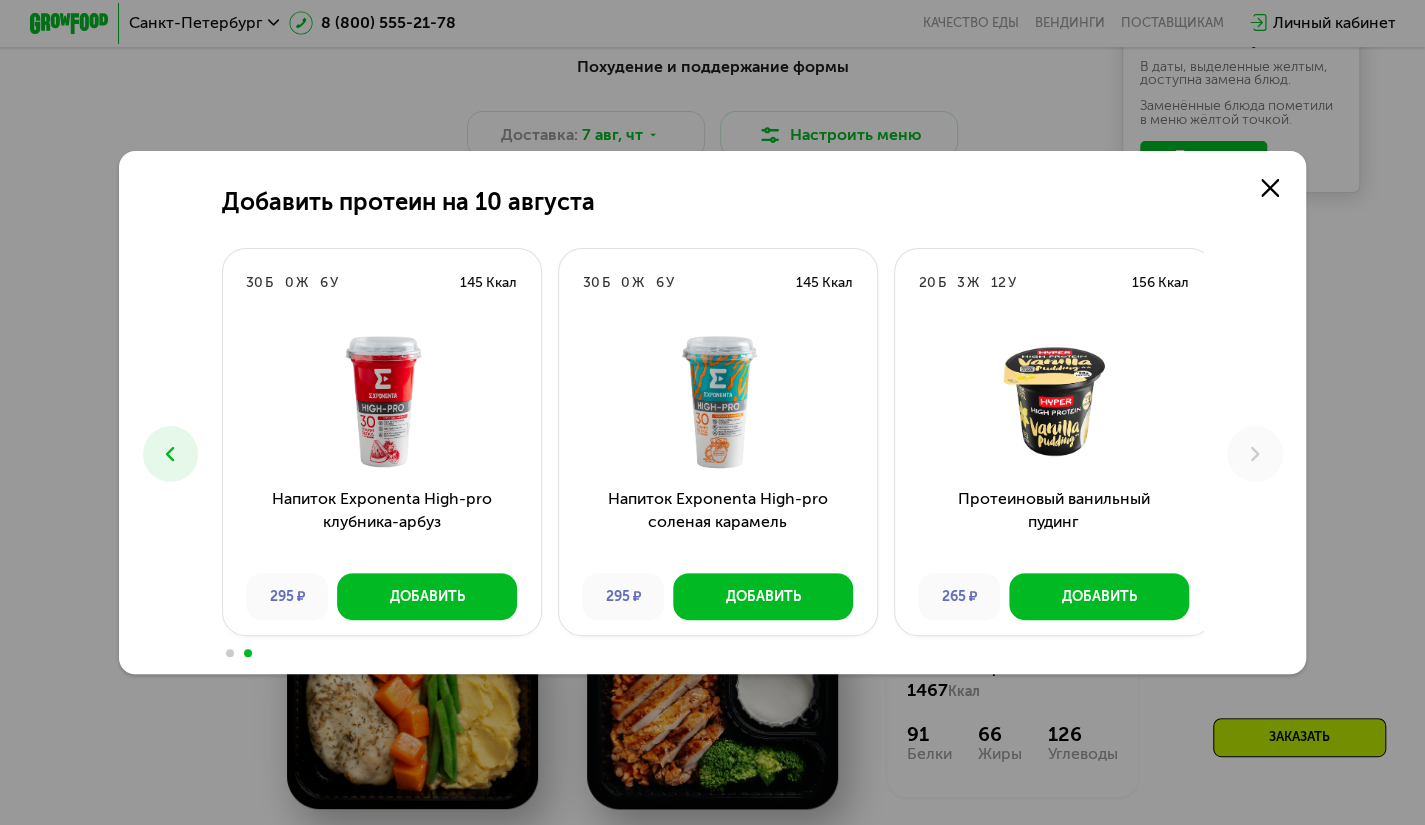 click on "Добавить протеин на 10 августа 30  Б  0  Ж  6  У  145 Ккал  Напиток Exponenta High-pro черника-земляника 295 ₽ Добавить 20  Б  3  Ж  12  У  155 Ккал  Протеиновый шоколадный пудинг 265 ₽ Добавить 30  Б  0  Ж  6  У  145 Ккал  Напиток Exponenta High-pro клубника-арбуз 295 ₽ Добавить 30  Б  0  Ж  6  У  145 Ккал  Напиток Exponenta High-pro соленая карамель 295 ₽ Добавить 20  Б  3  Ж  12  У  156 Ккал  Протеиновый ванильный пудинг 265 ₽ Добавить" 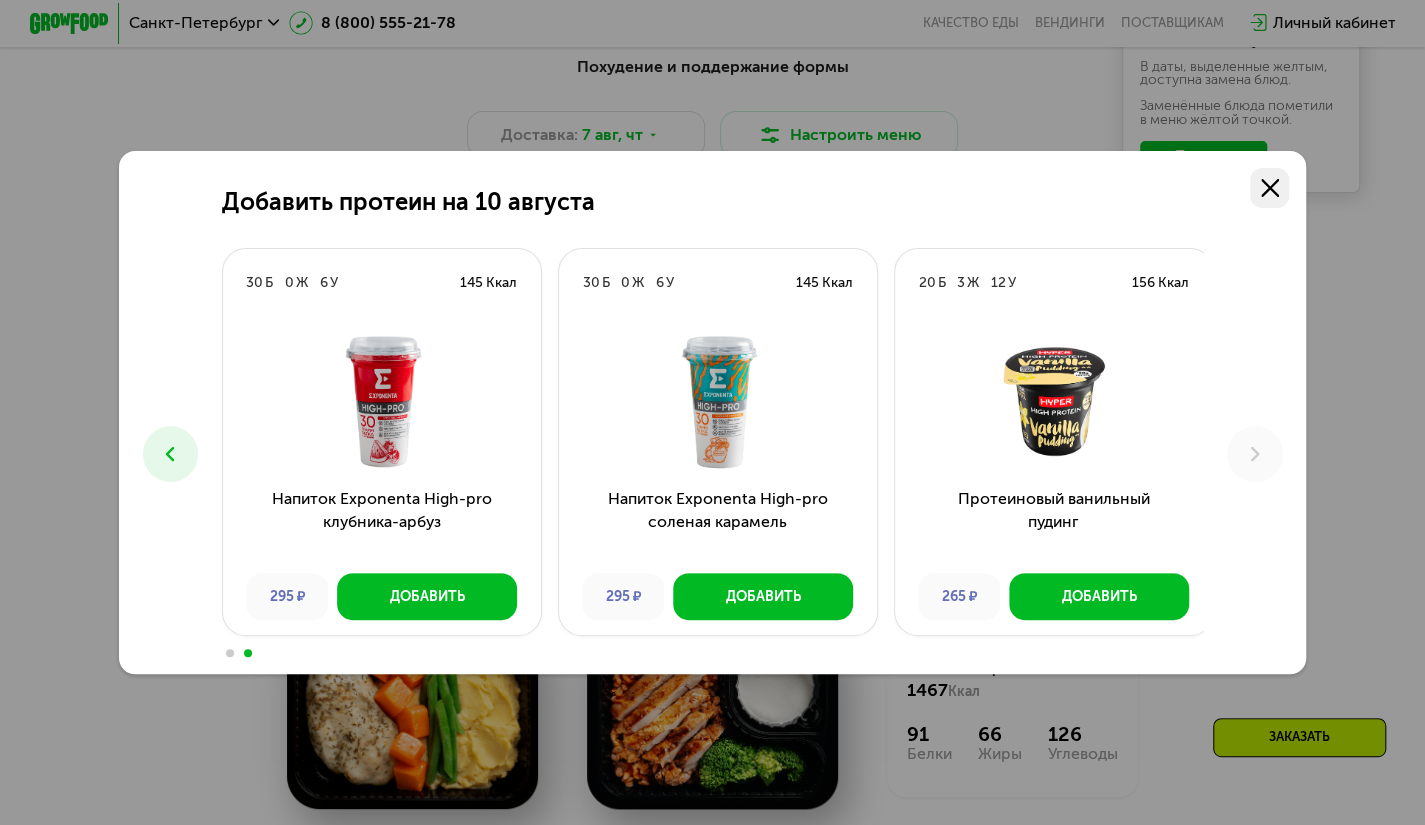 click at bounding box center [1270, 188] 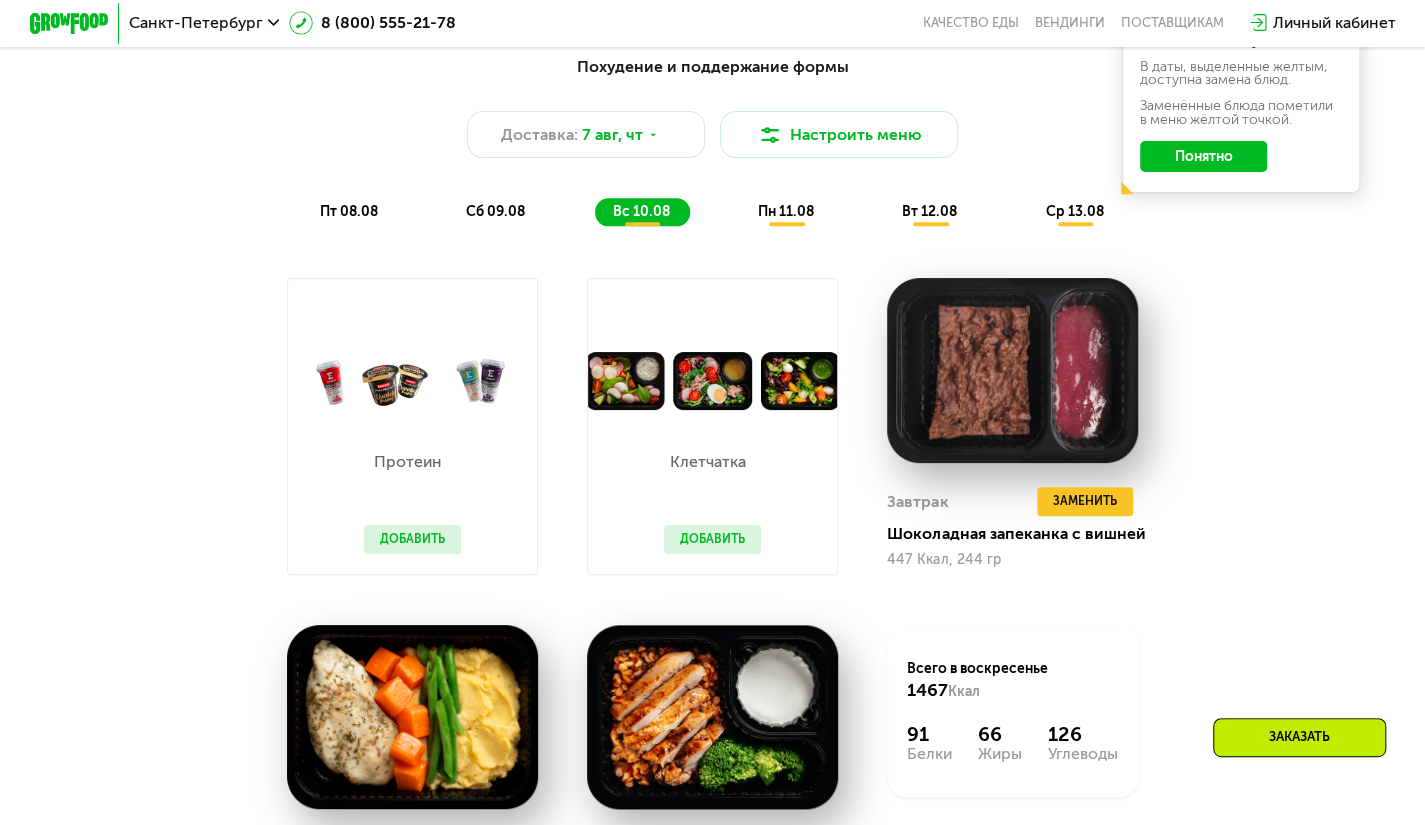 click on "Похудение и поддержание формы Доставка: 7 авг, чт Настроить меню  пт 08.08 сб 09.08 вс 10.08 пн 11.08 вт 12.08 ср 13.08 Ваше меню на эту неделю В даты, выделенные желтым, доступна замена блюд. Заменённые блюда пометили в меню жёлтой точкой.  Понятно" at bounding box center (712, 140) 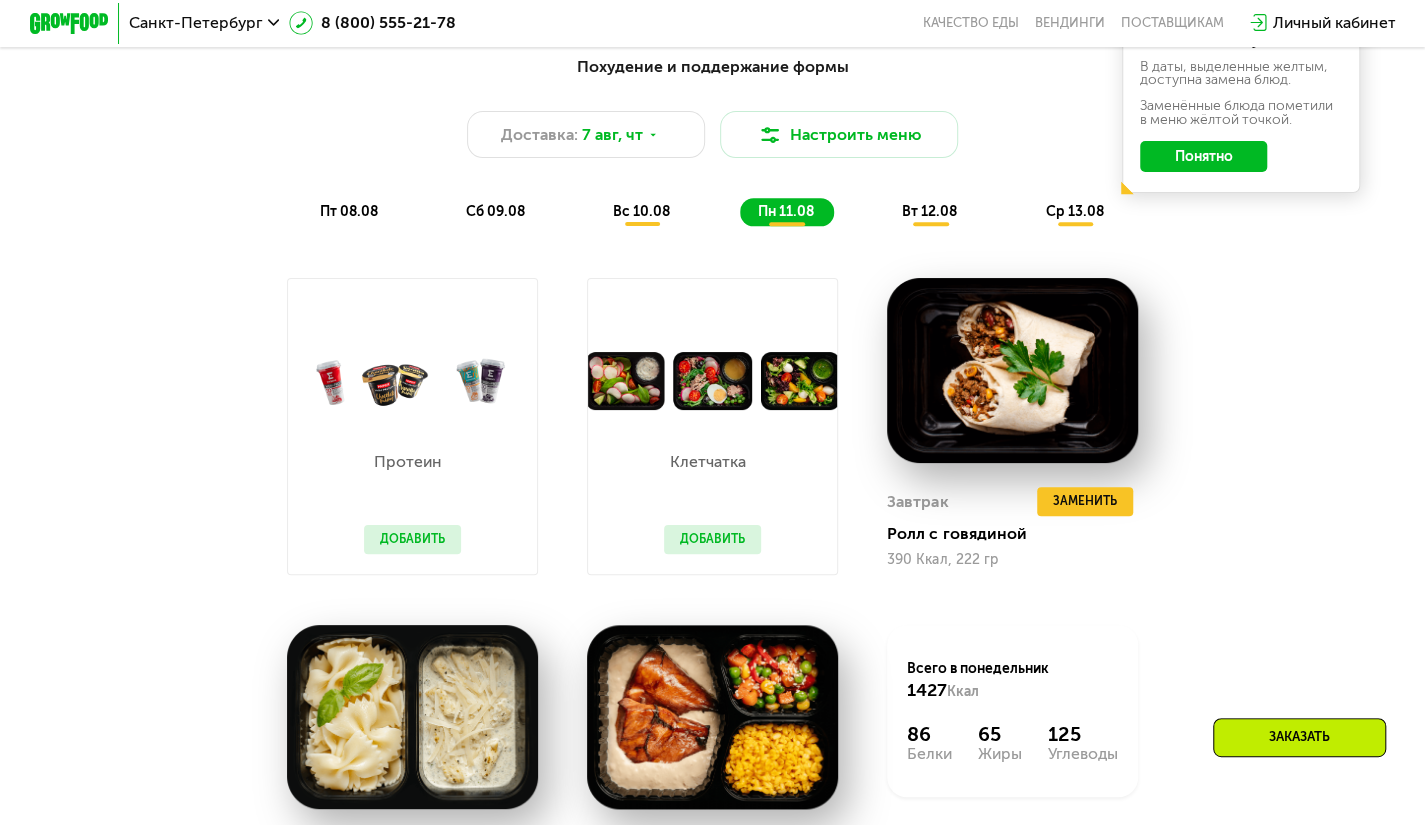 click on "вт 12.08" 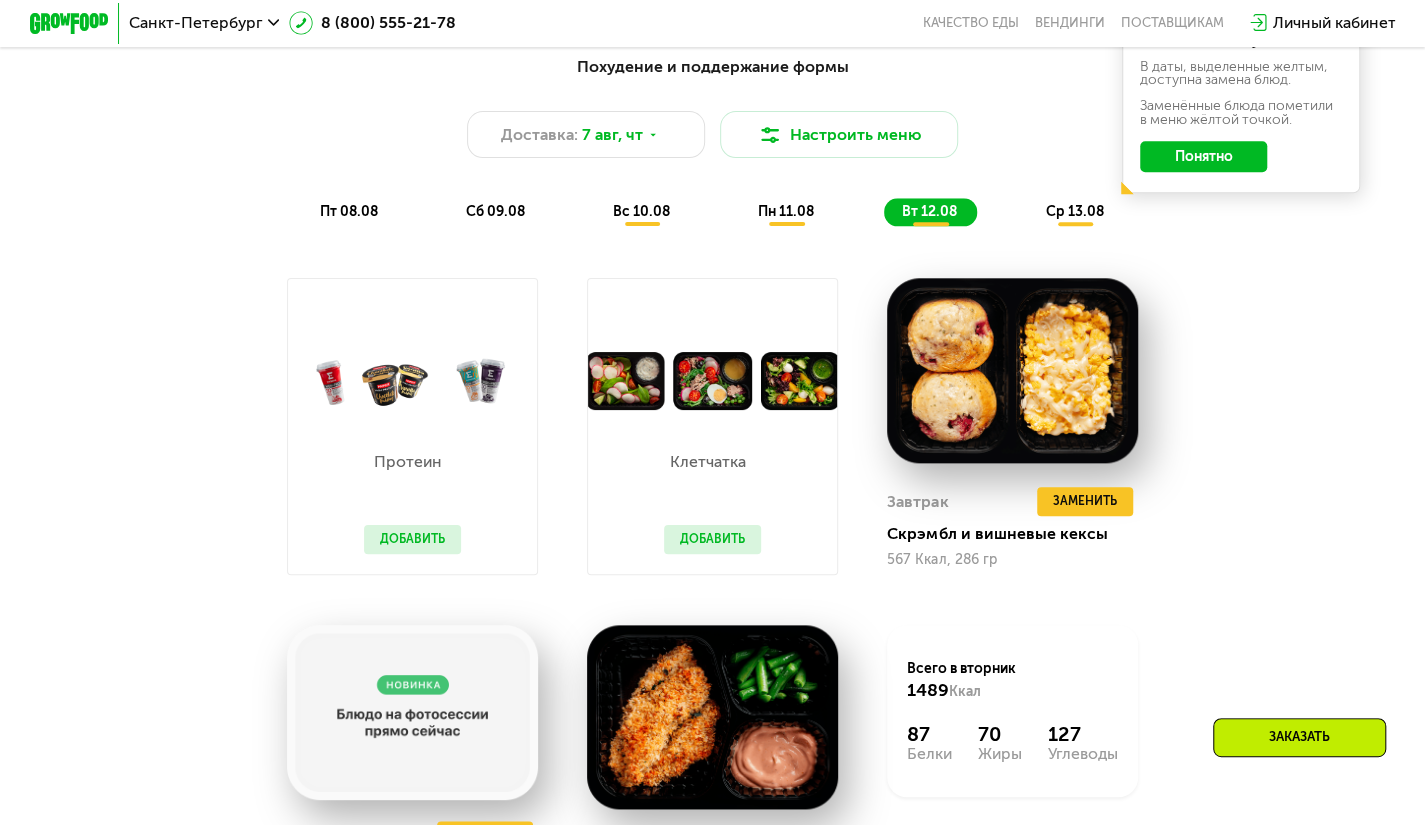 click on "ср 13.08" 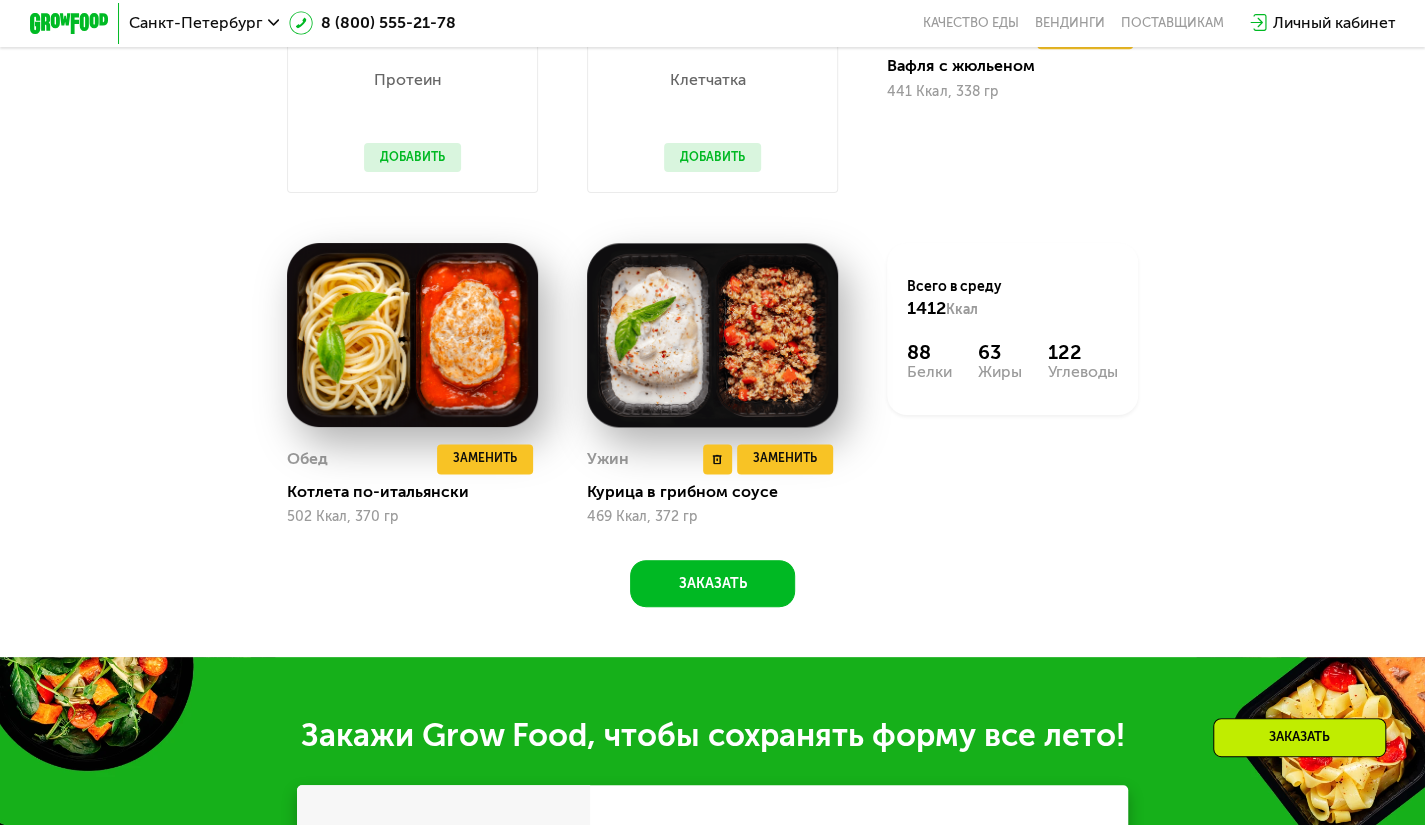 scroll, scrollTop: 1452, scrollLeft: 0, axis: vertical 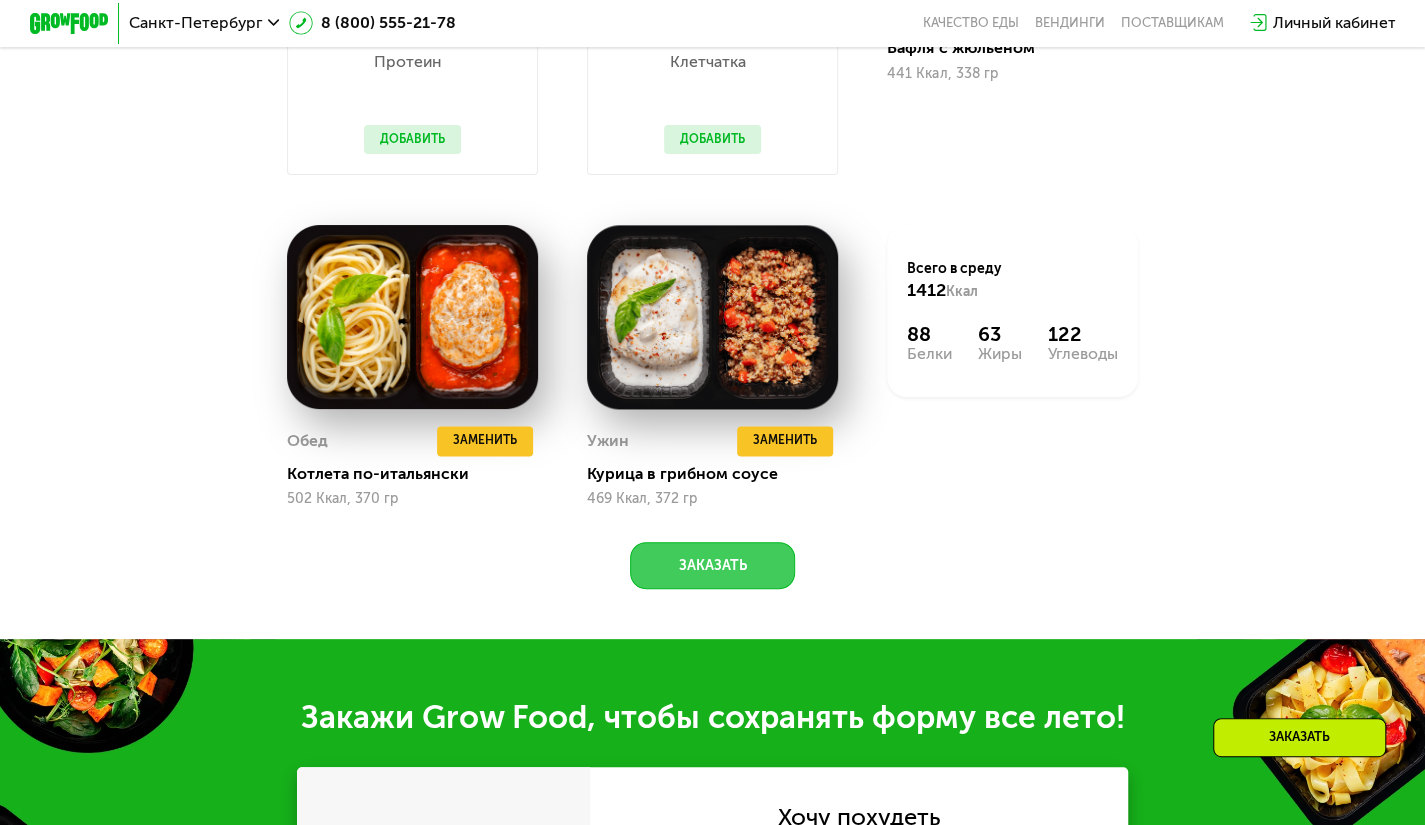 click on "Заказать" 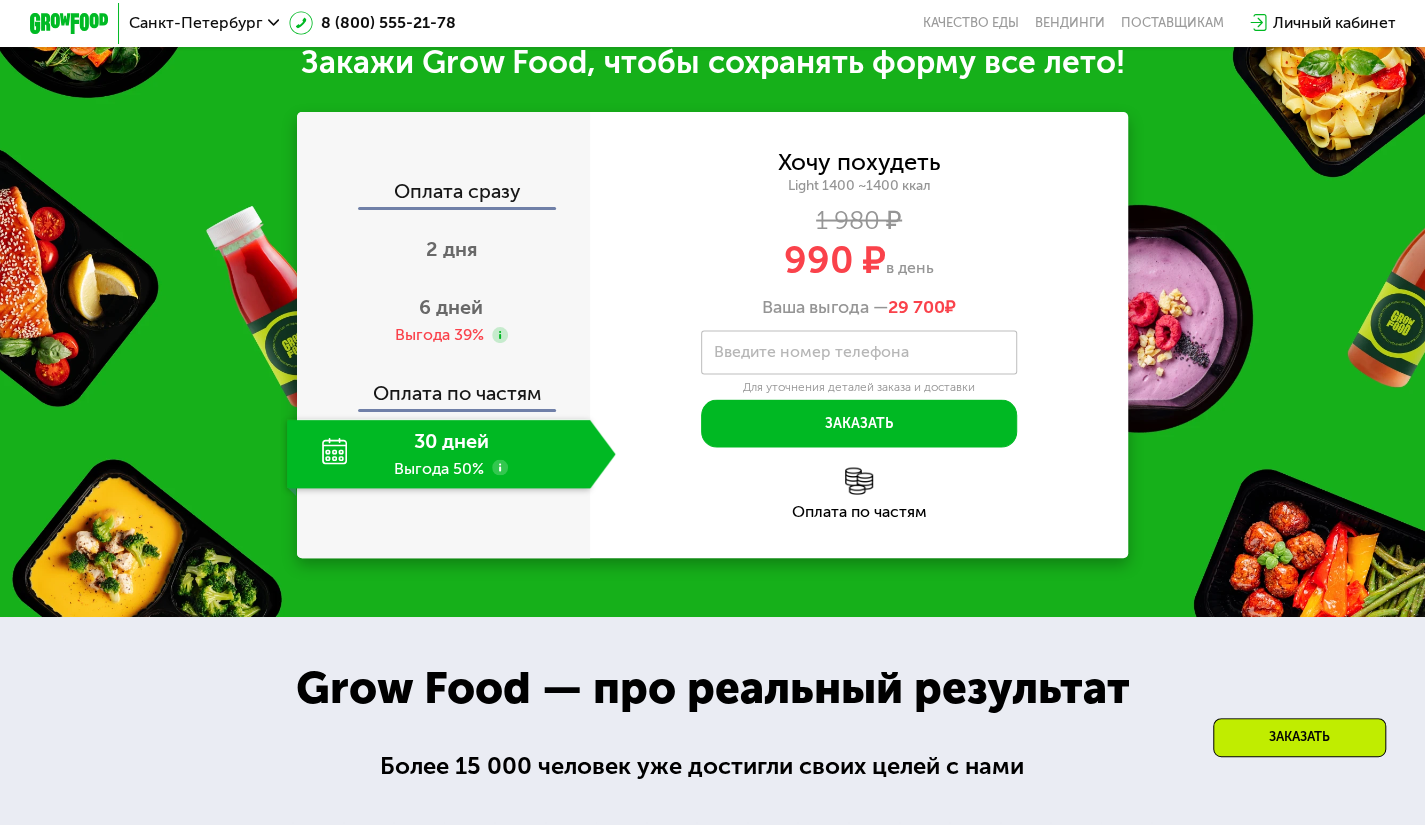 scroll, scrollTop: 2110, scrollLeft: 0, axis: vertical 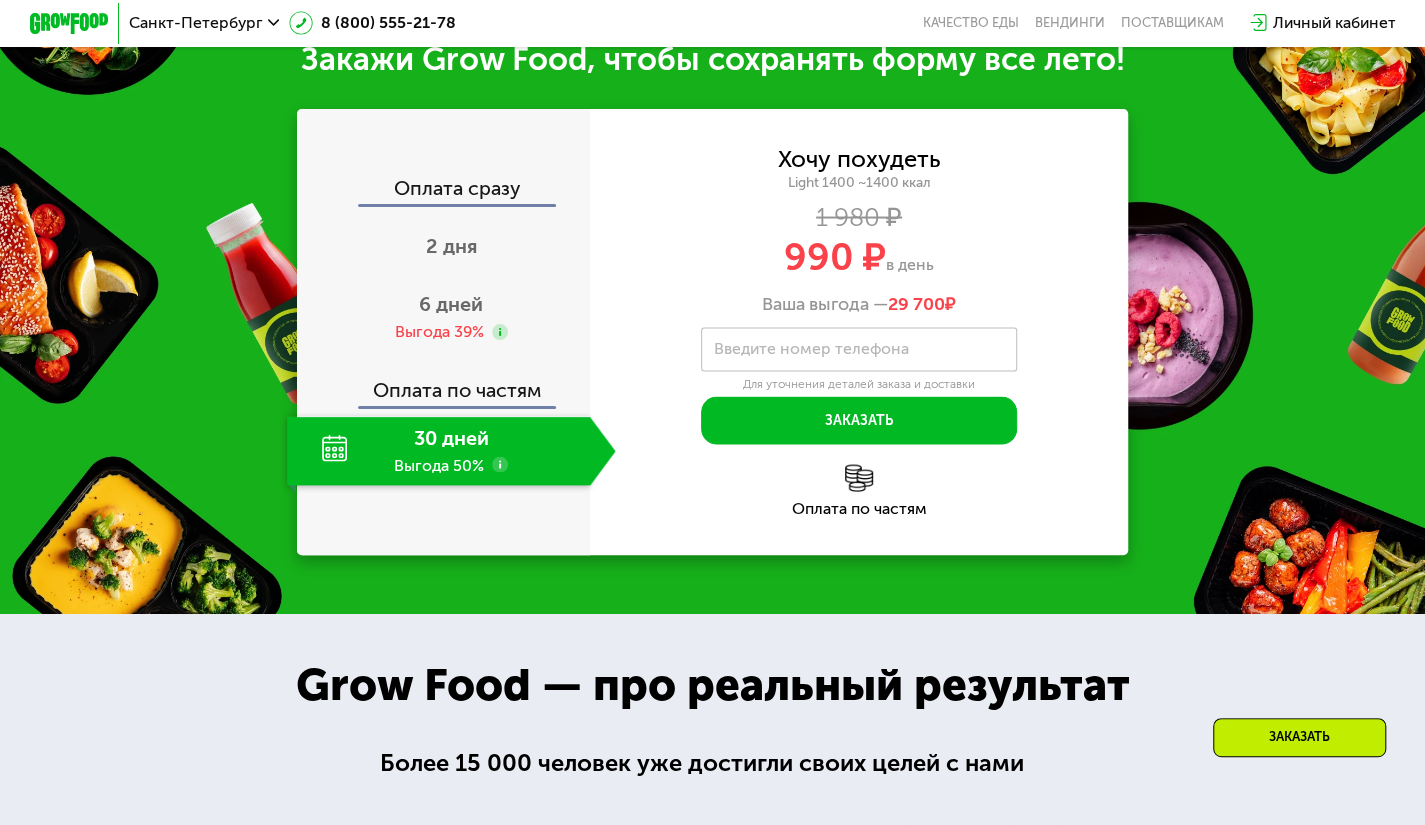 click on "30 дней Выгода 50%" 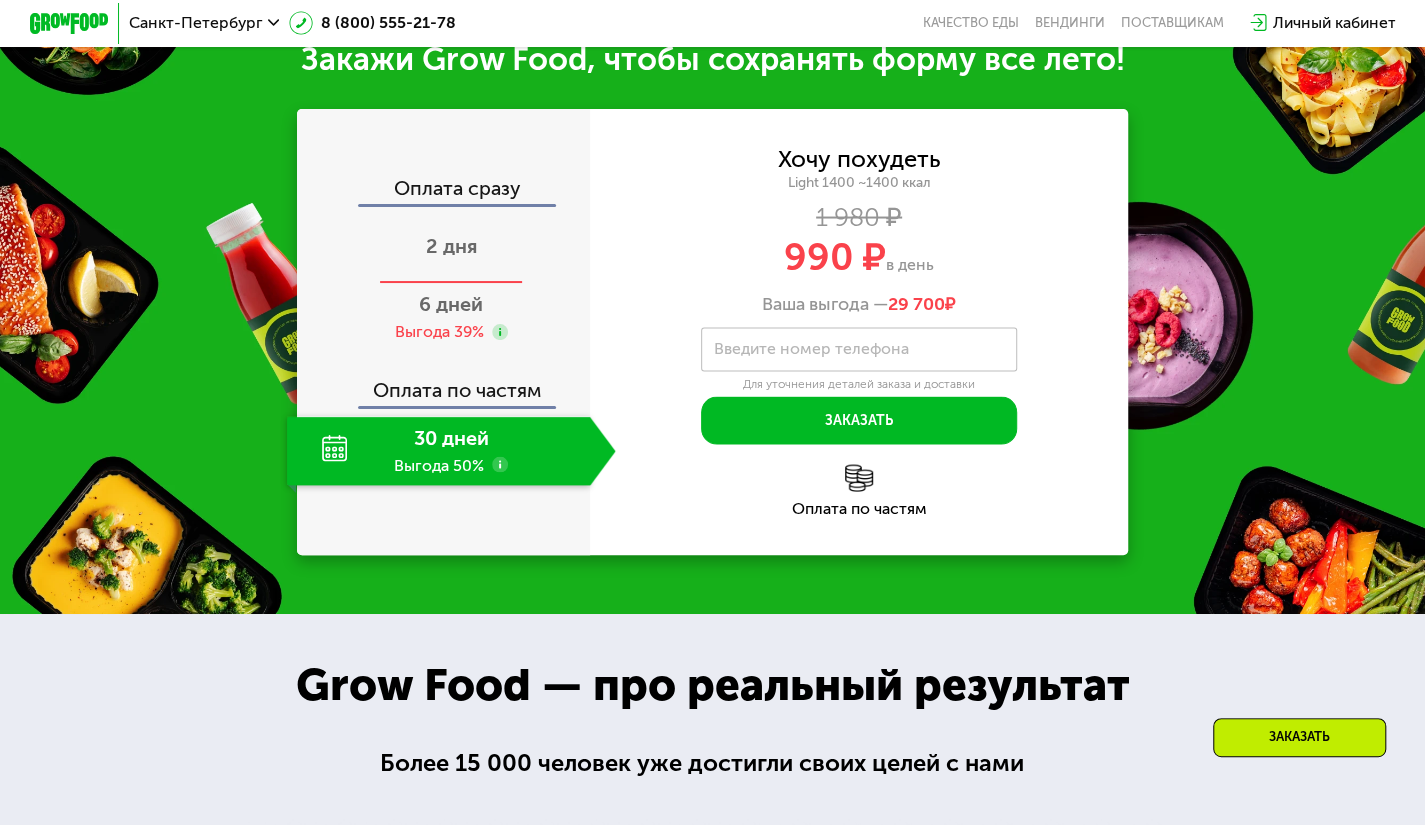 click on "2 дня" at bounding box center (451, 246) 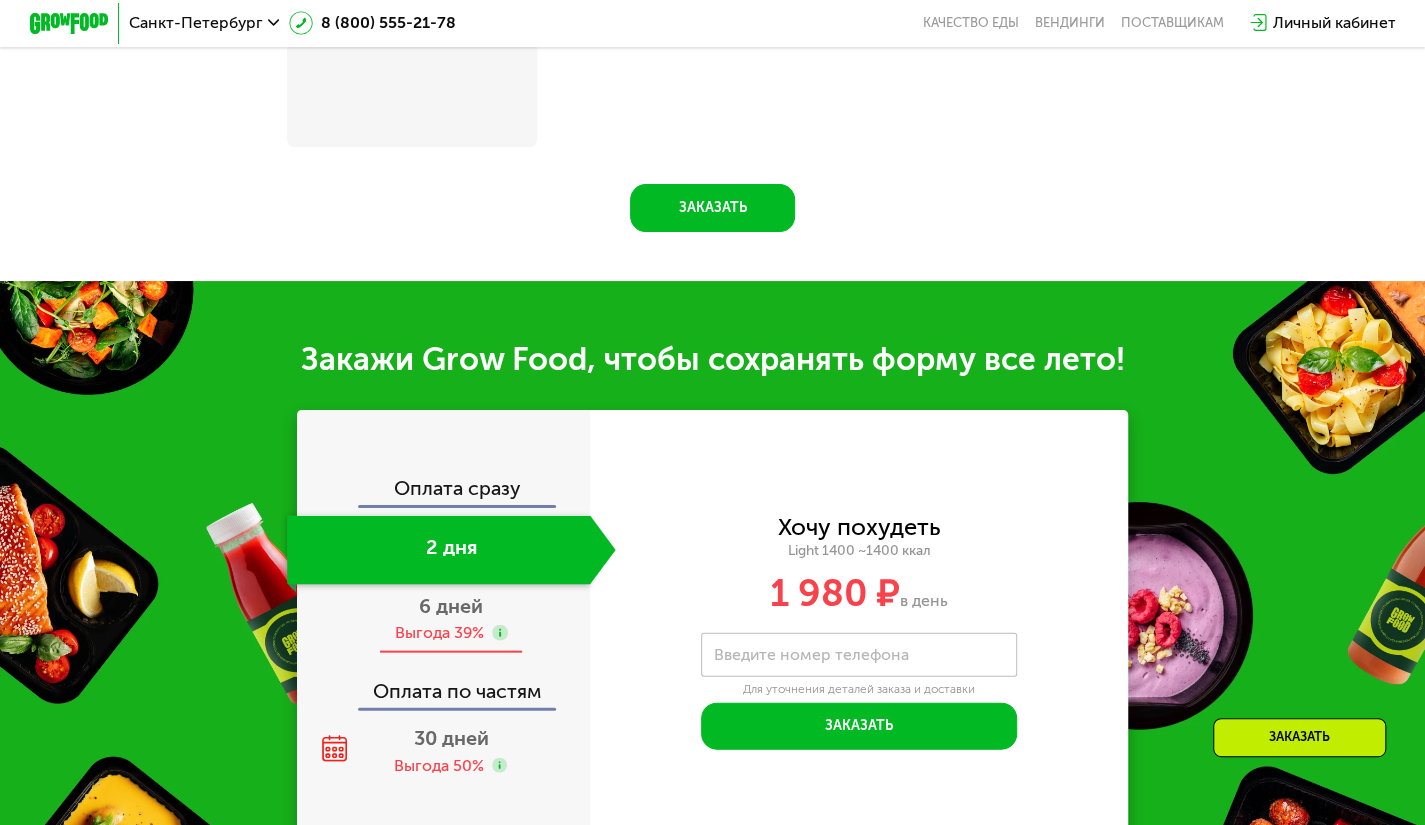 click on "6 дней Выгода 39%" at bounding box center [451, 618] 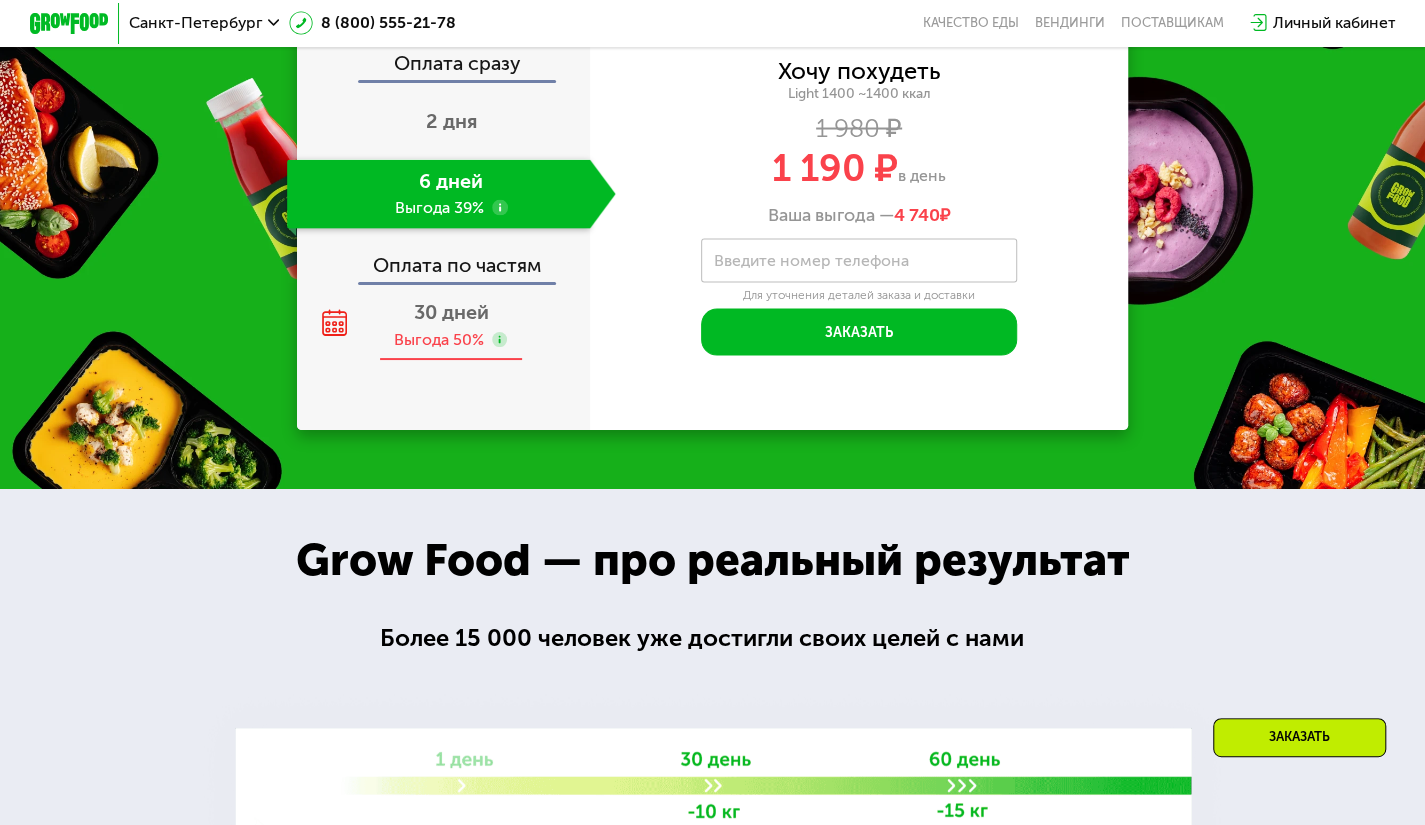 click on "30 дней Выгода 50%" at bounding box center [451, 325] 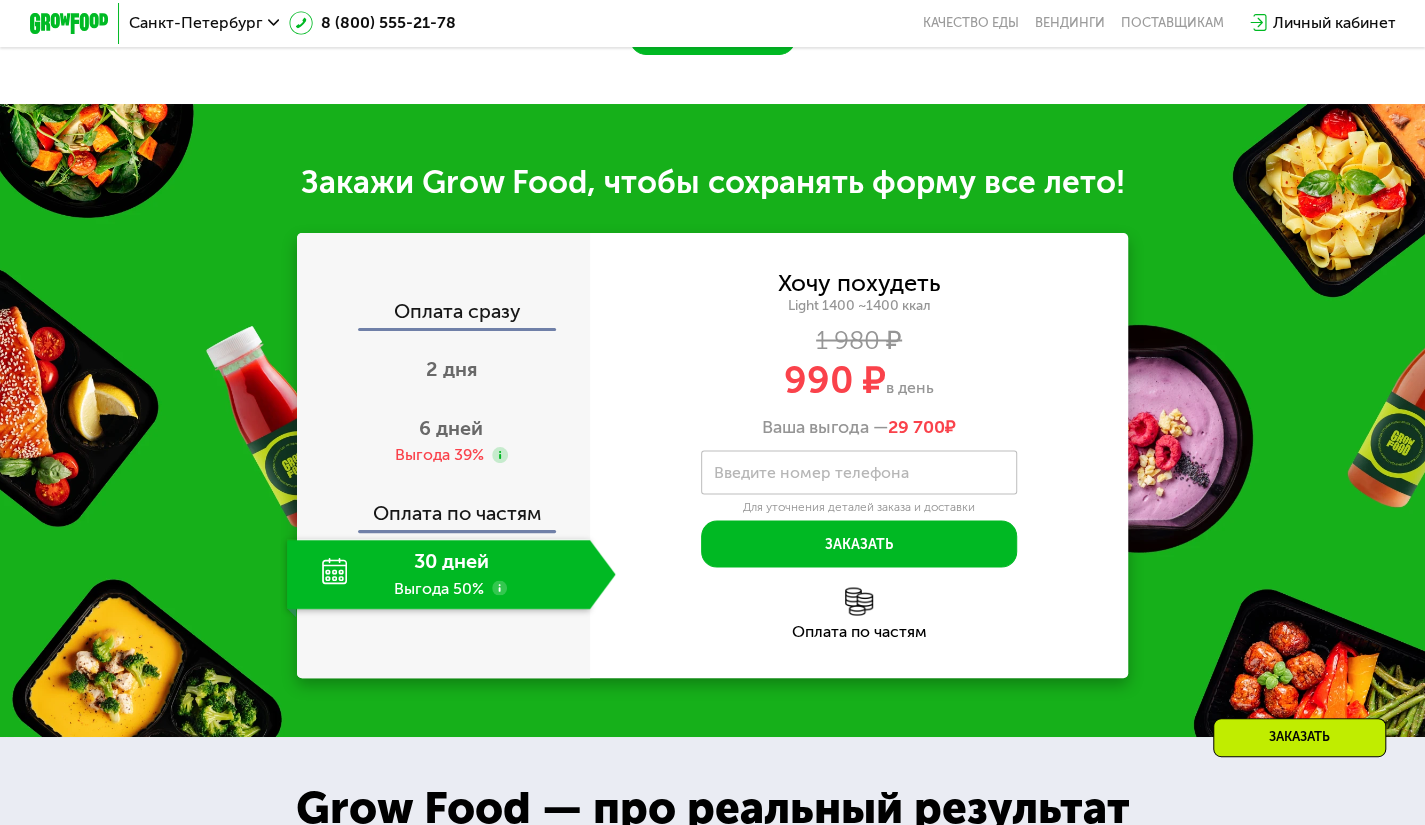 scroll, scrollTop: 1900, scrollLeft: 0, axis: vertical 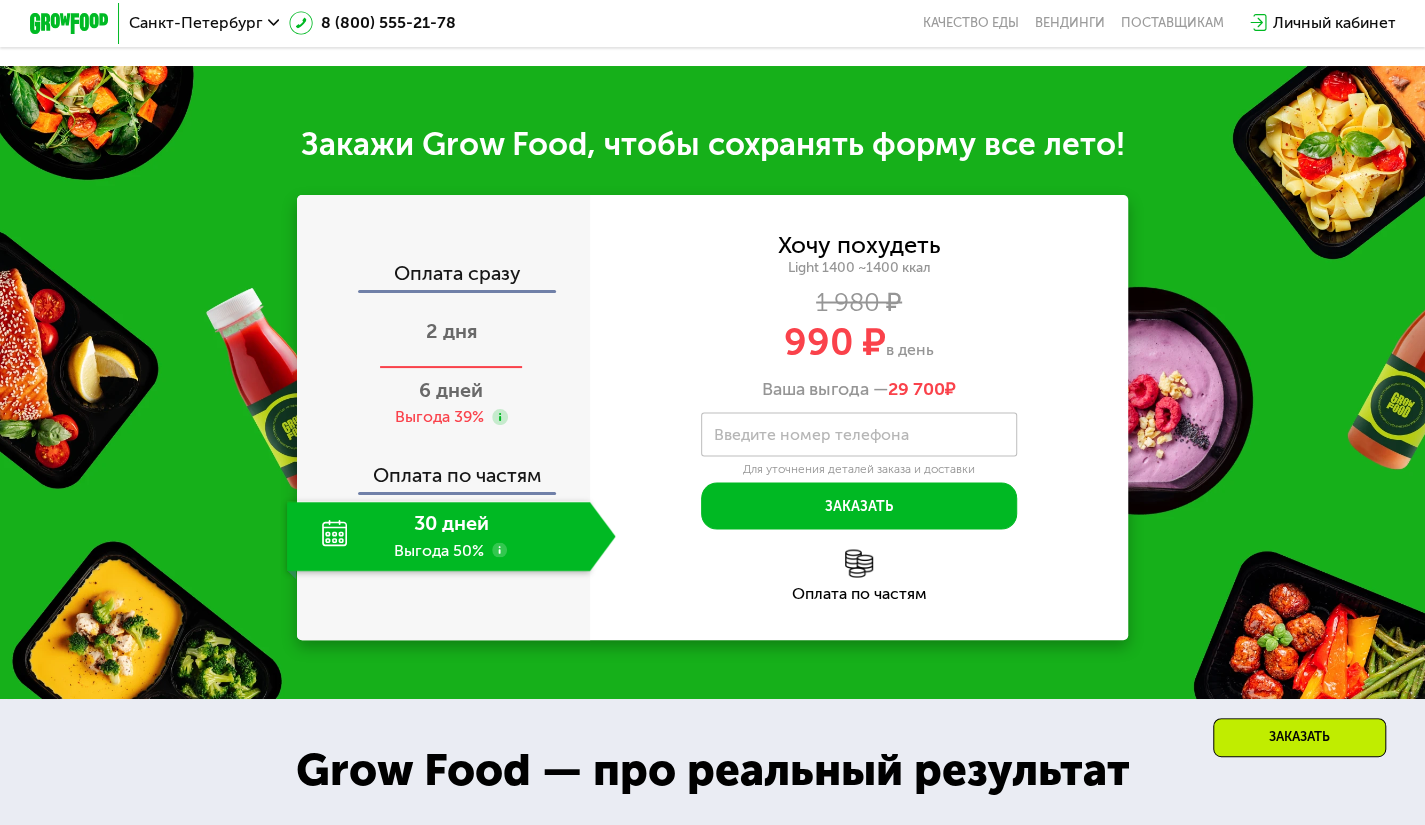 click on "2 дня" at bounding box center (451, 334) 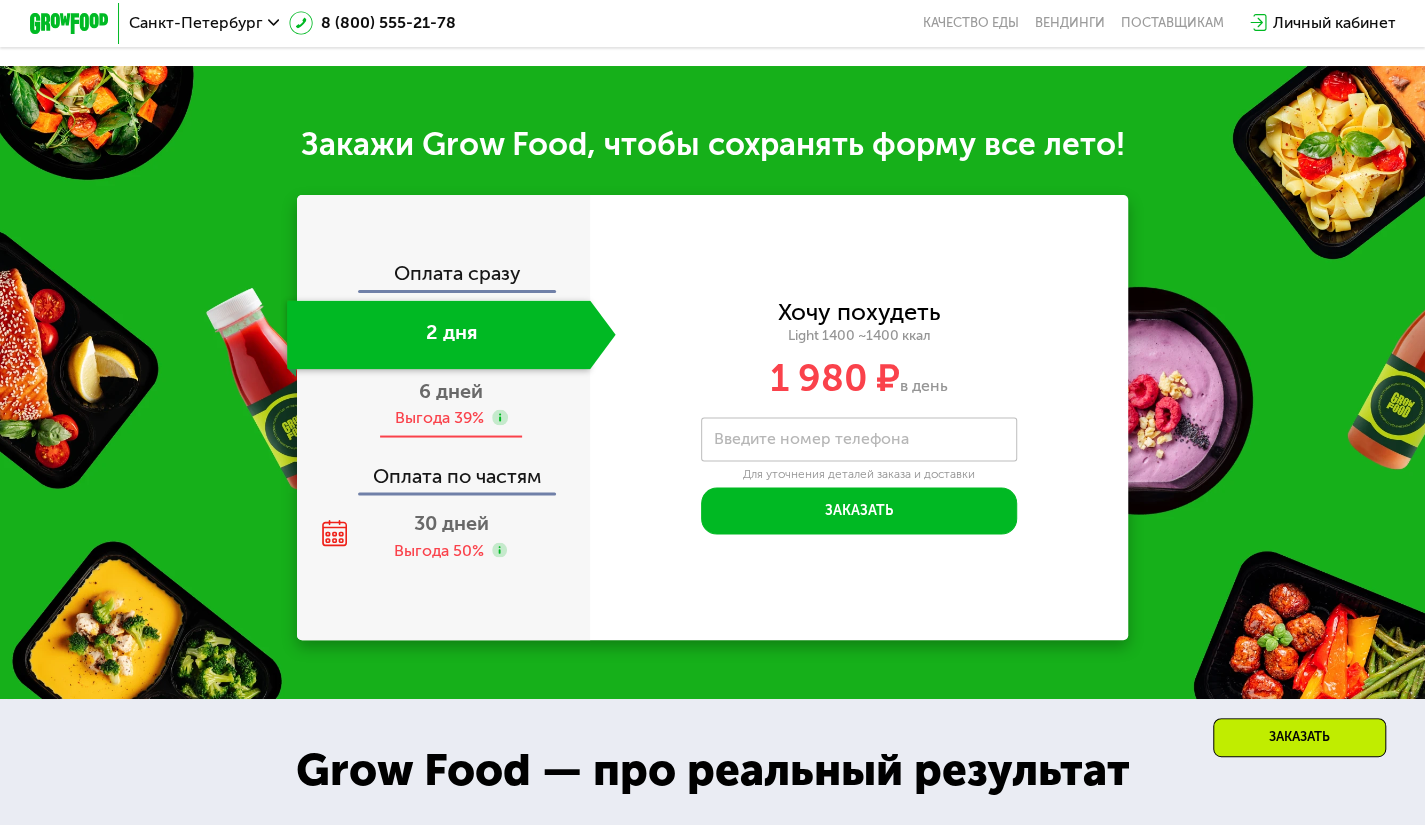 click on "6 дней Выгода 39%" at bounding box center [451, 403] 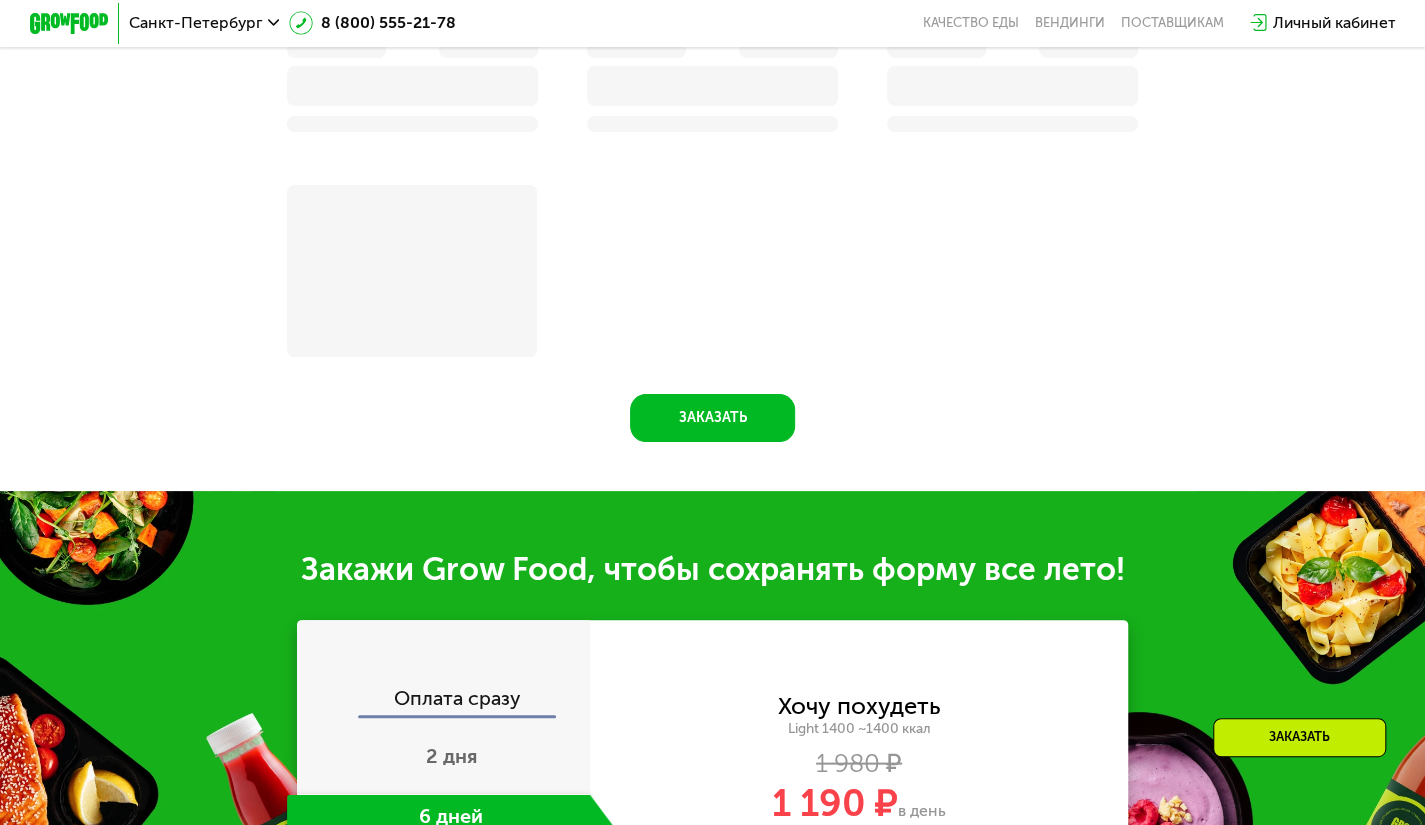 scroll, scrollTop: 1900, scrollLeft: 0, axis: vertical 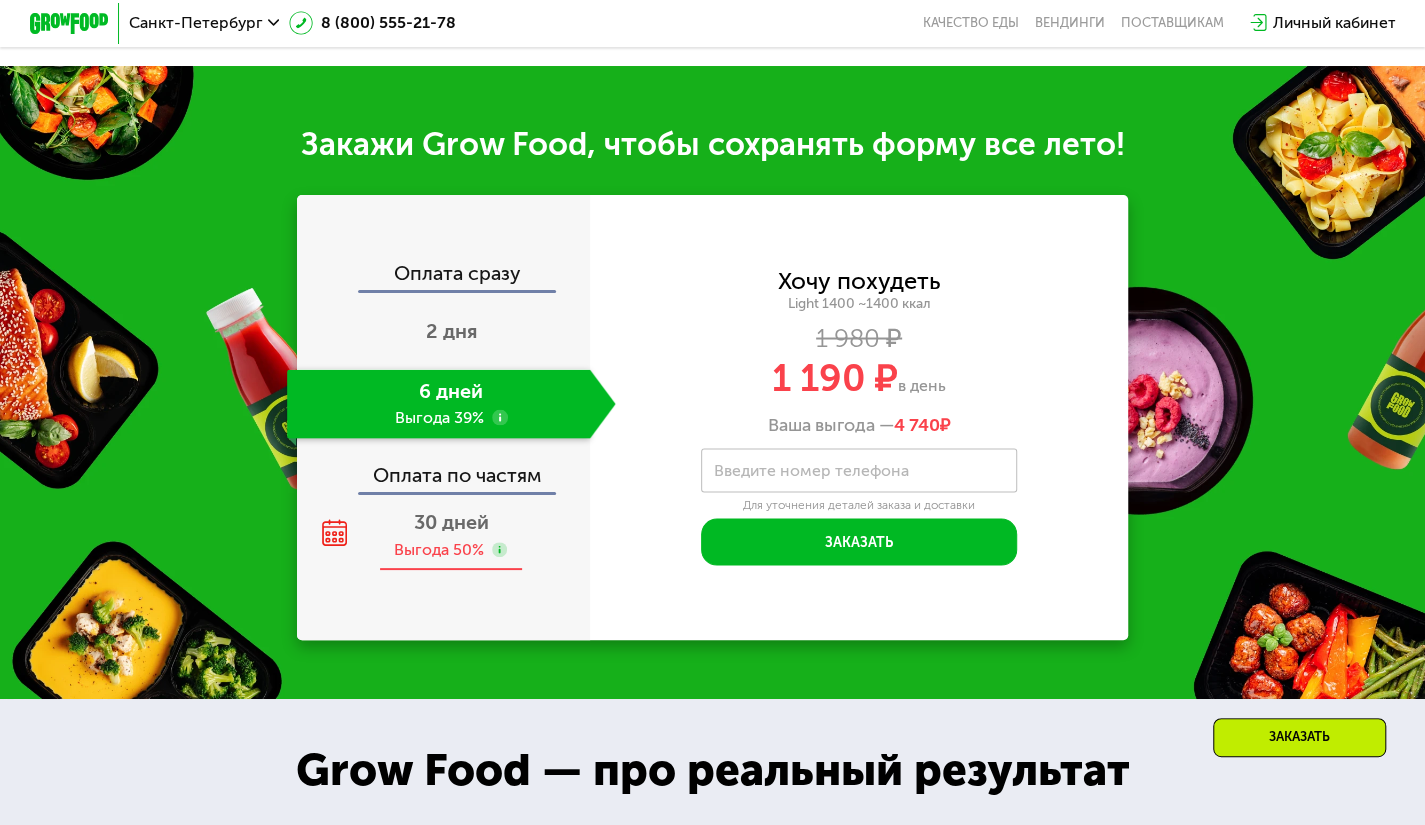 click on "30 дней" at bounding box center (451, 522) 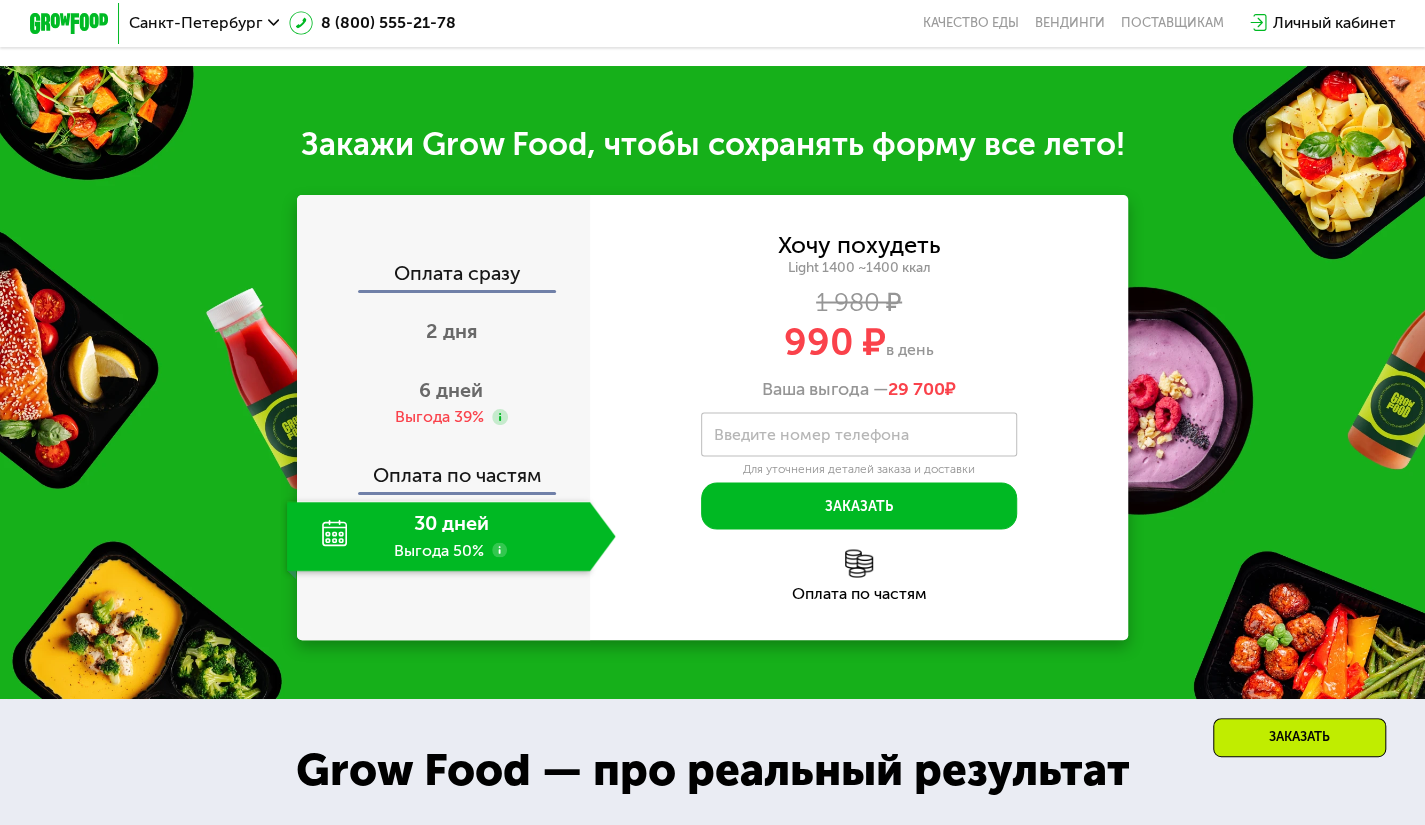 click 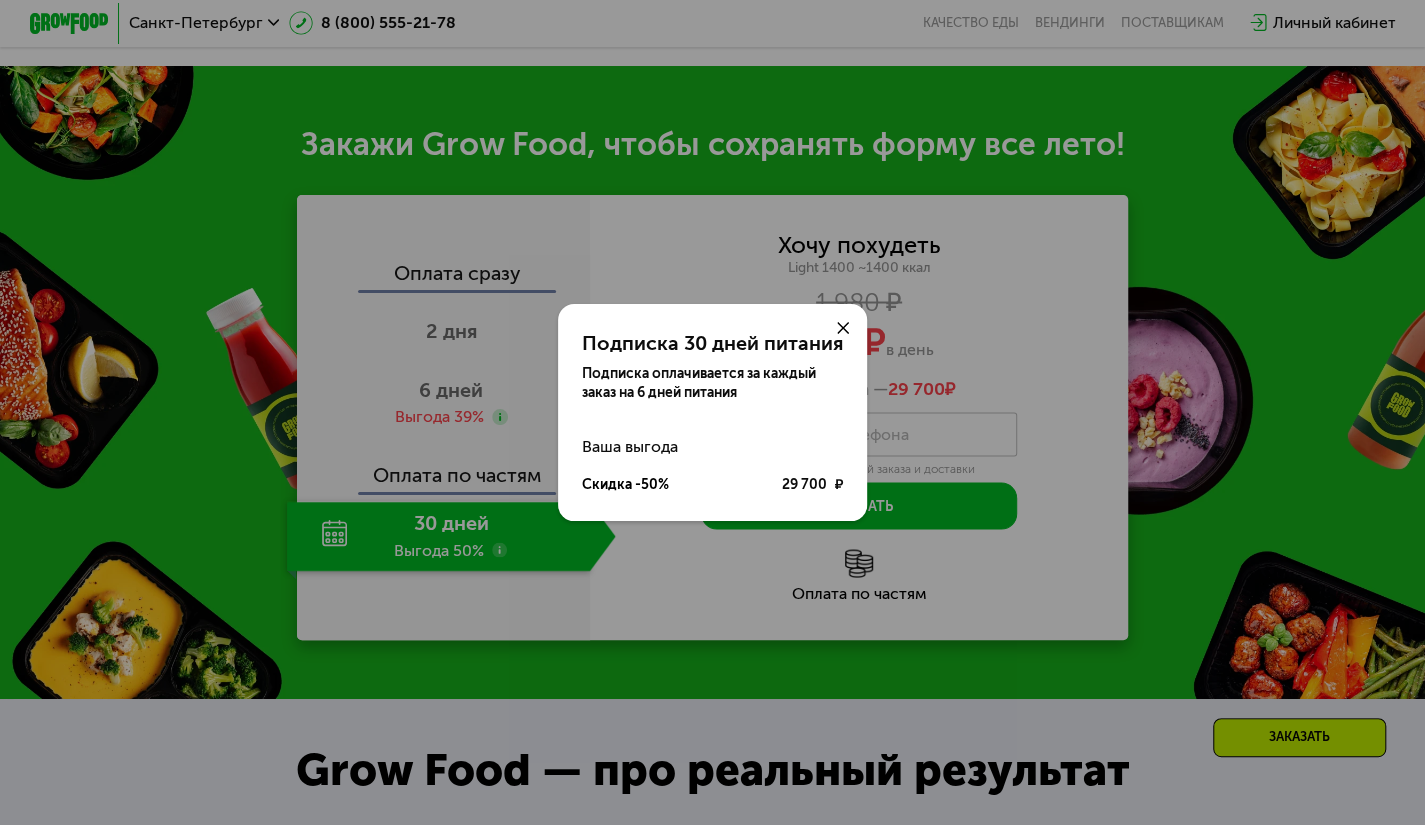 click on "Подписка 30 дней питания Подписка оплачивается за каждый заказ на 6 дней питания Ваша выгода Скидка -50% 29 700 ₽" 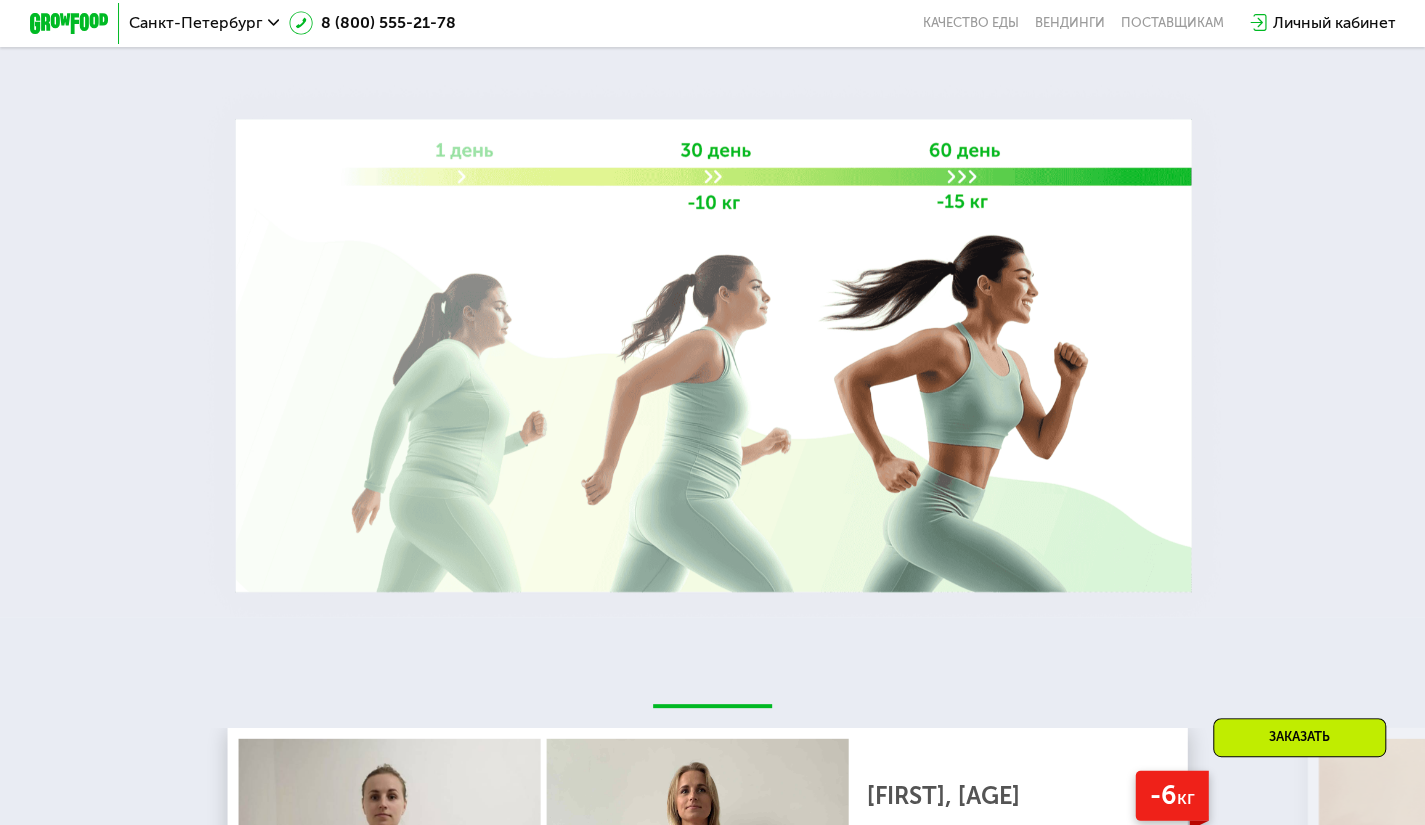 scroll, scrollTop: 2700, scrollLeft: 0, axis: vertical 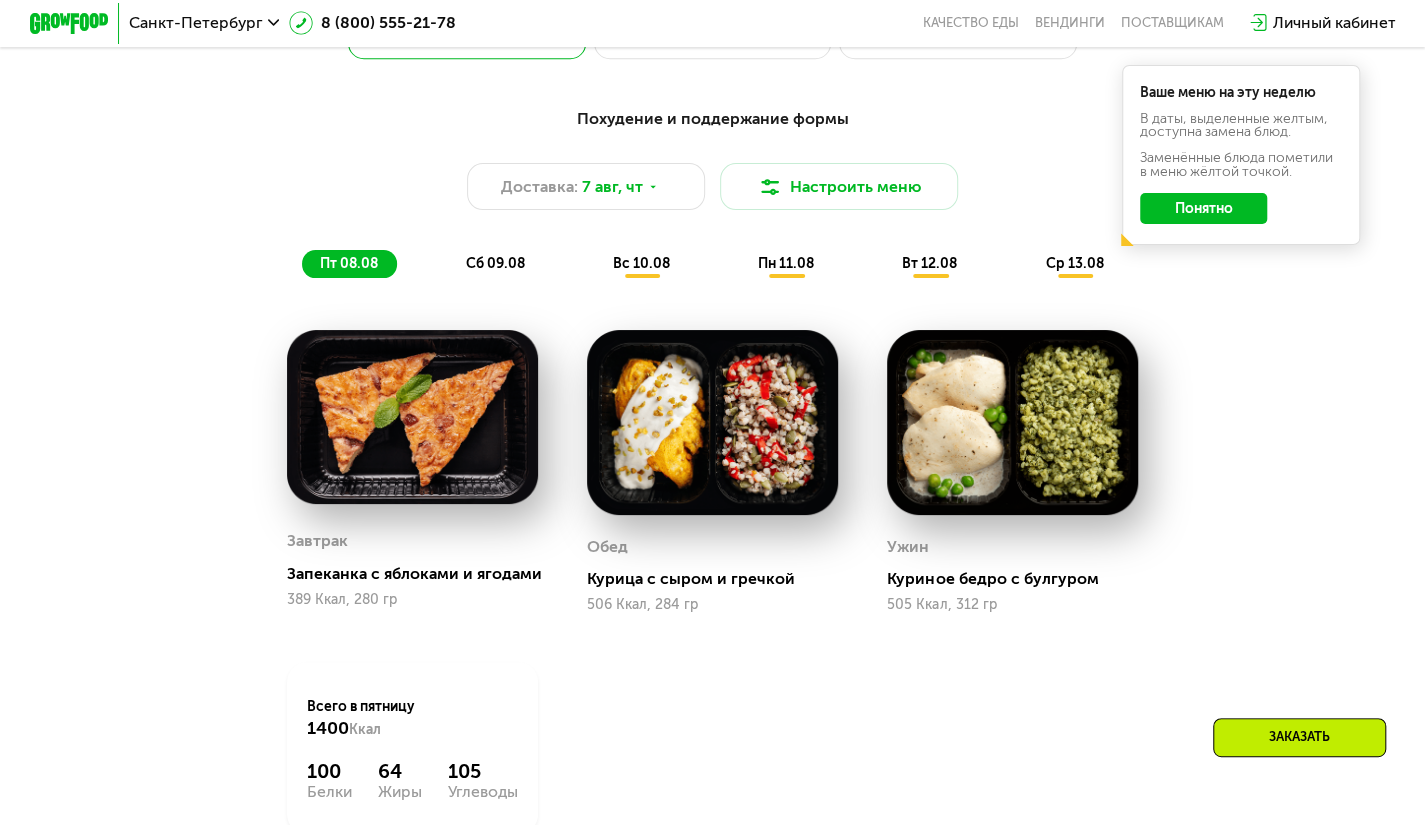 click on "сб 09.08" at bounding box center [495, 263] 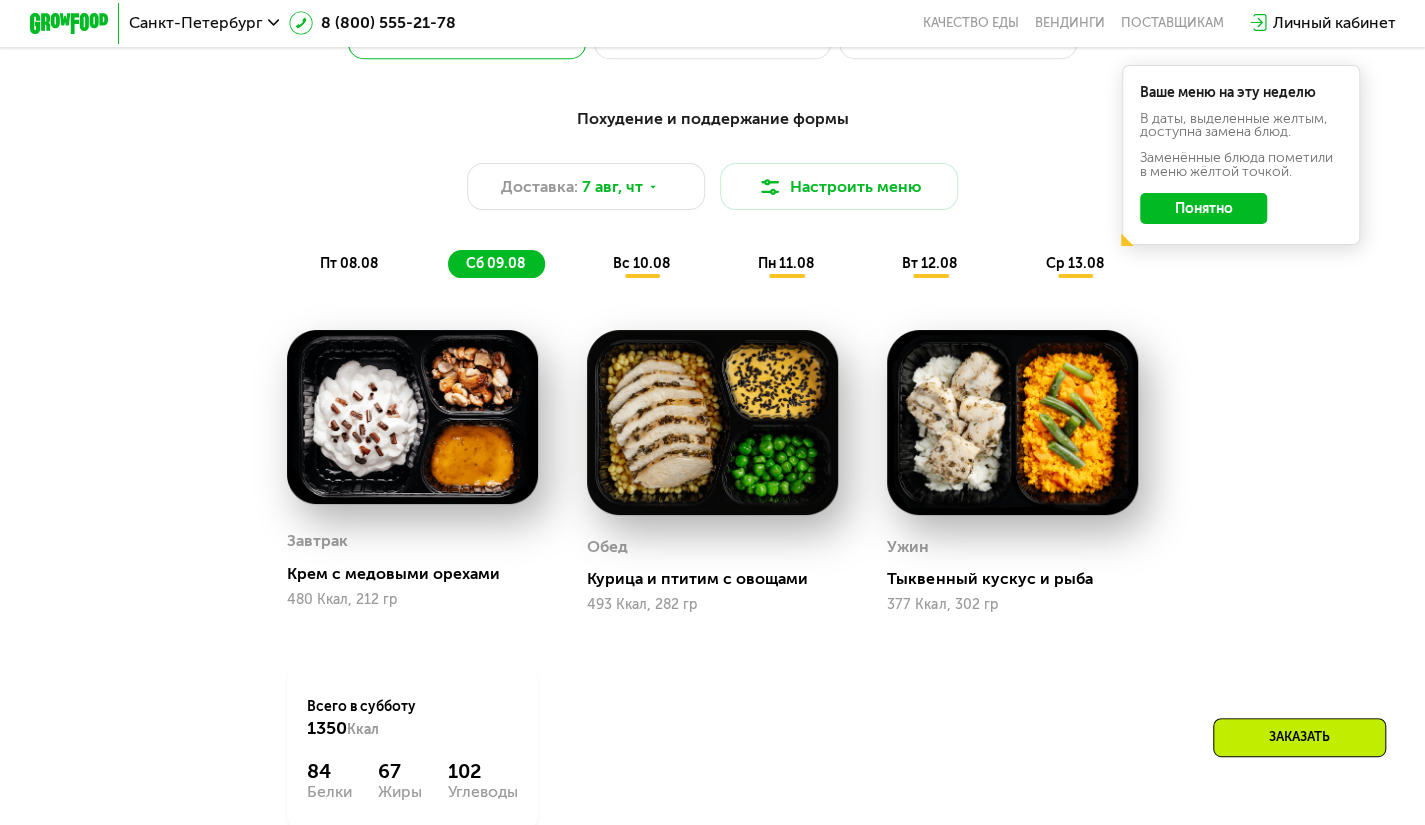 click on "вс 10.08" at bounding box center (641, 263) 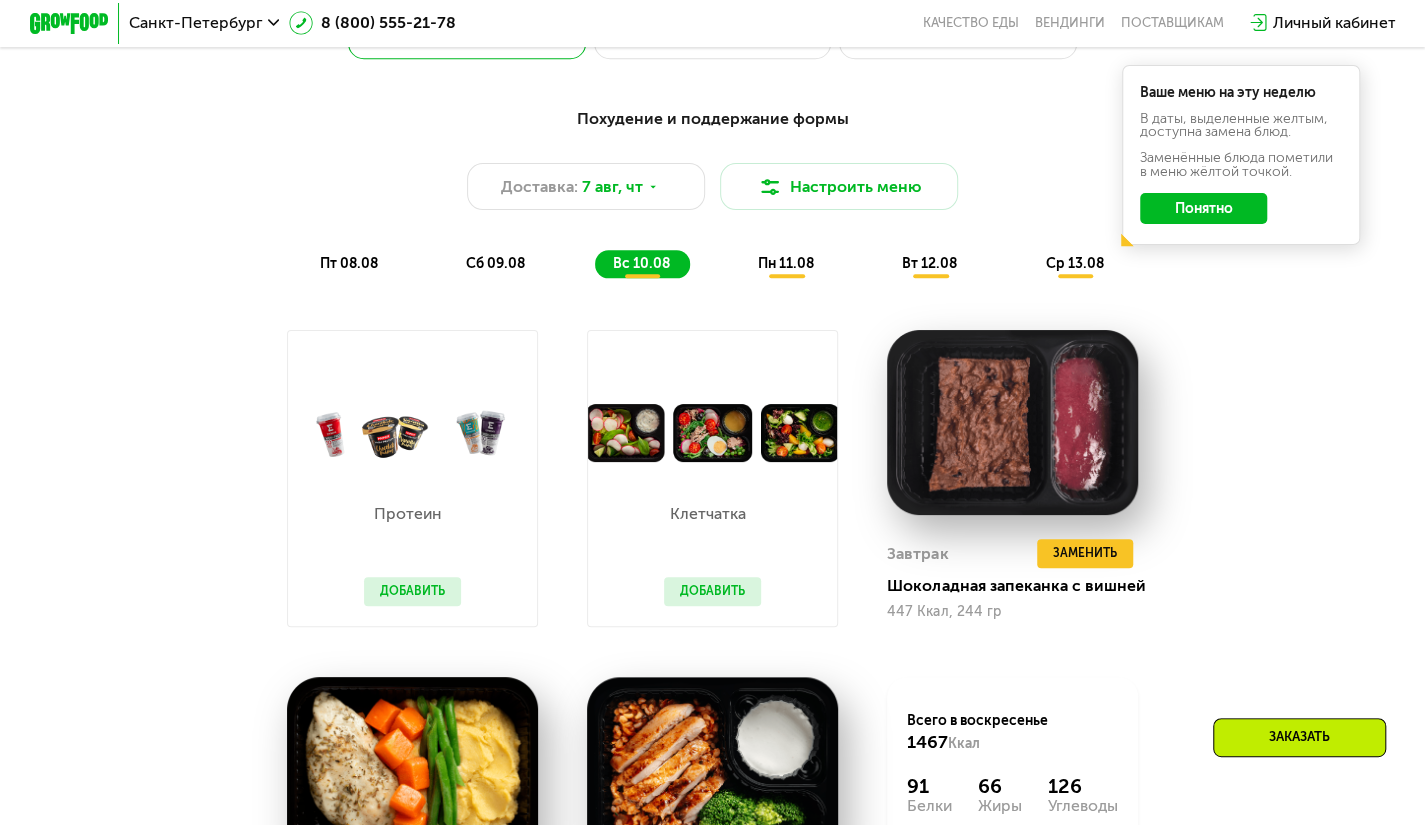 click on "пт 08.08 сб 09.08 вс 10.08 пн 11.08 вт 12.08 ср 13.08" at bounding box center (712, 264) 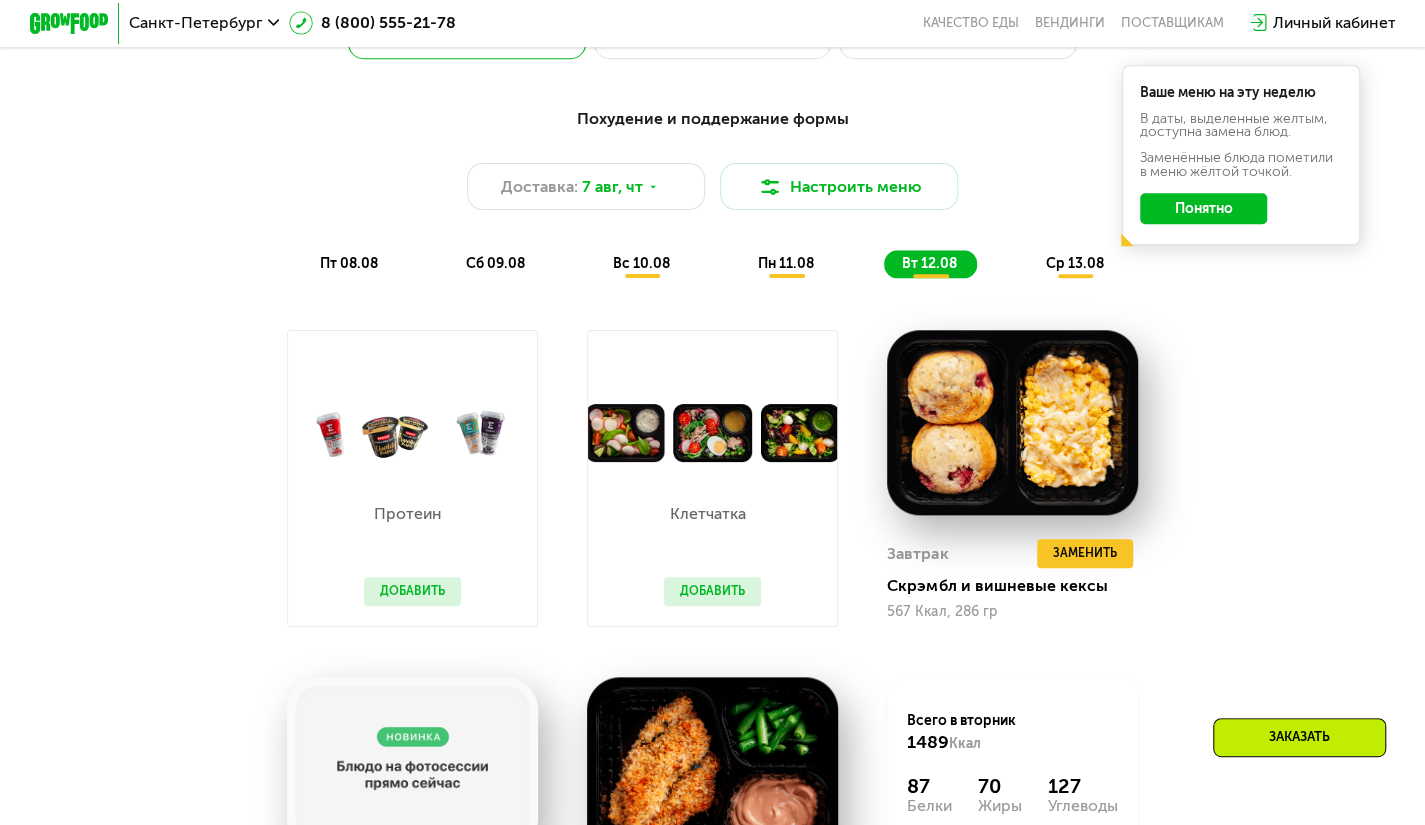 click on "Похудение и поддержание формы Доставка: 7 авг, чт Настроить меню  пт 08.08 сб 09.08 вс 10.08 пн 11.08 вт 12.08 ср 13.08 Ваше меню на эту неделю В даты, выделенные желтым, доступна замена блюд. Заменённые блюда пометили в меню жёлтой точкой.  Понятно" at bounding box center (712, 192) 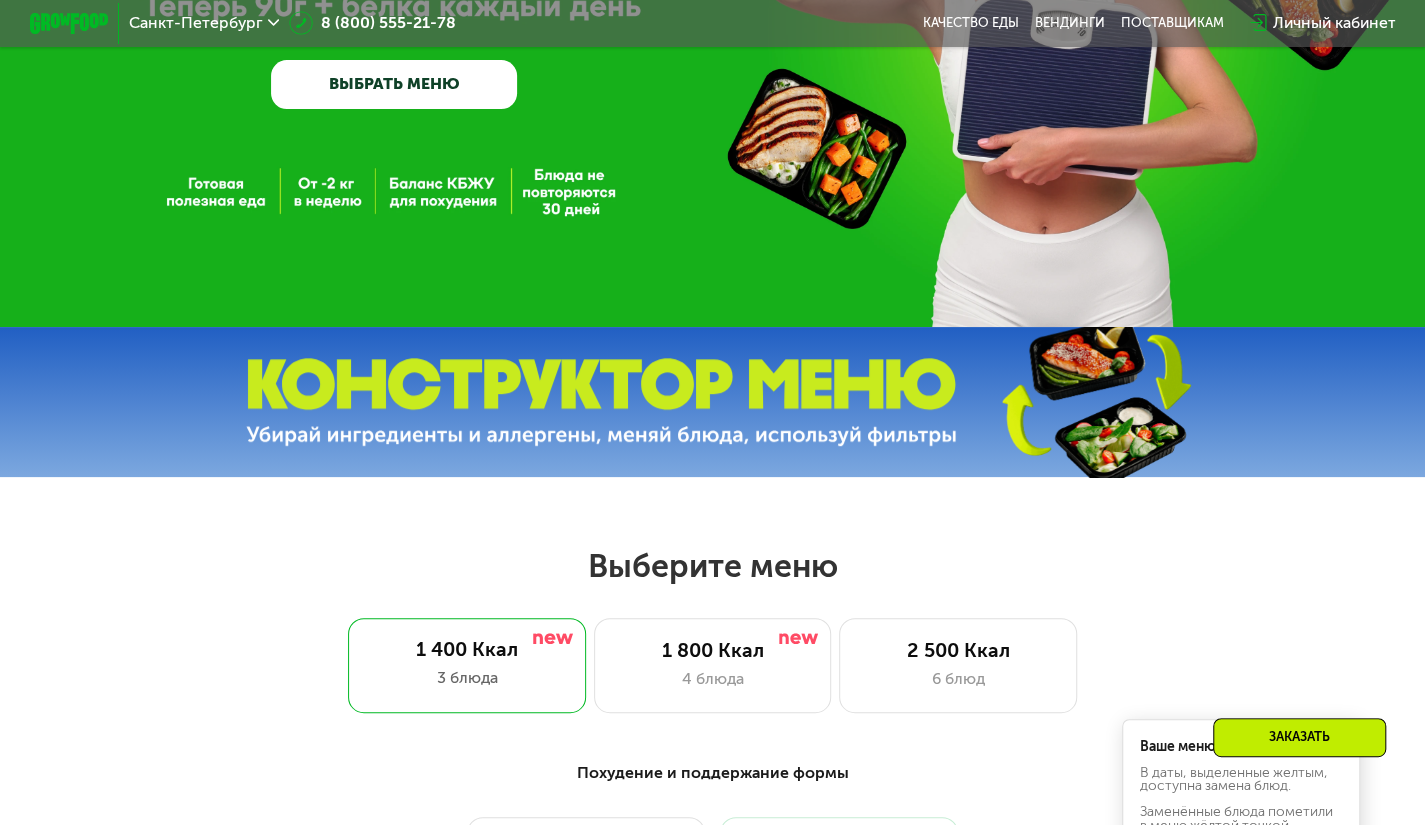 scroll, scrollTop: 300, scrollLeft: 0, axis: vertical 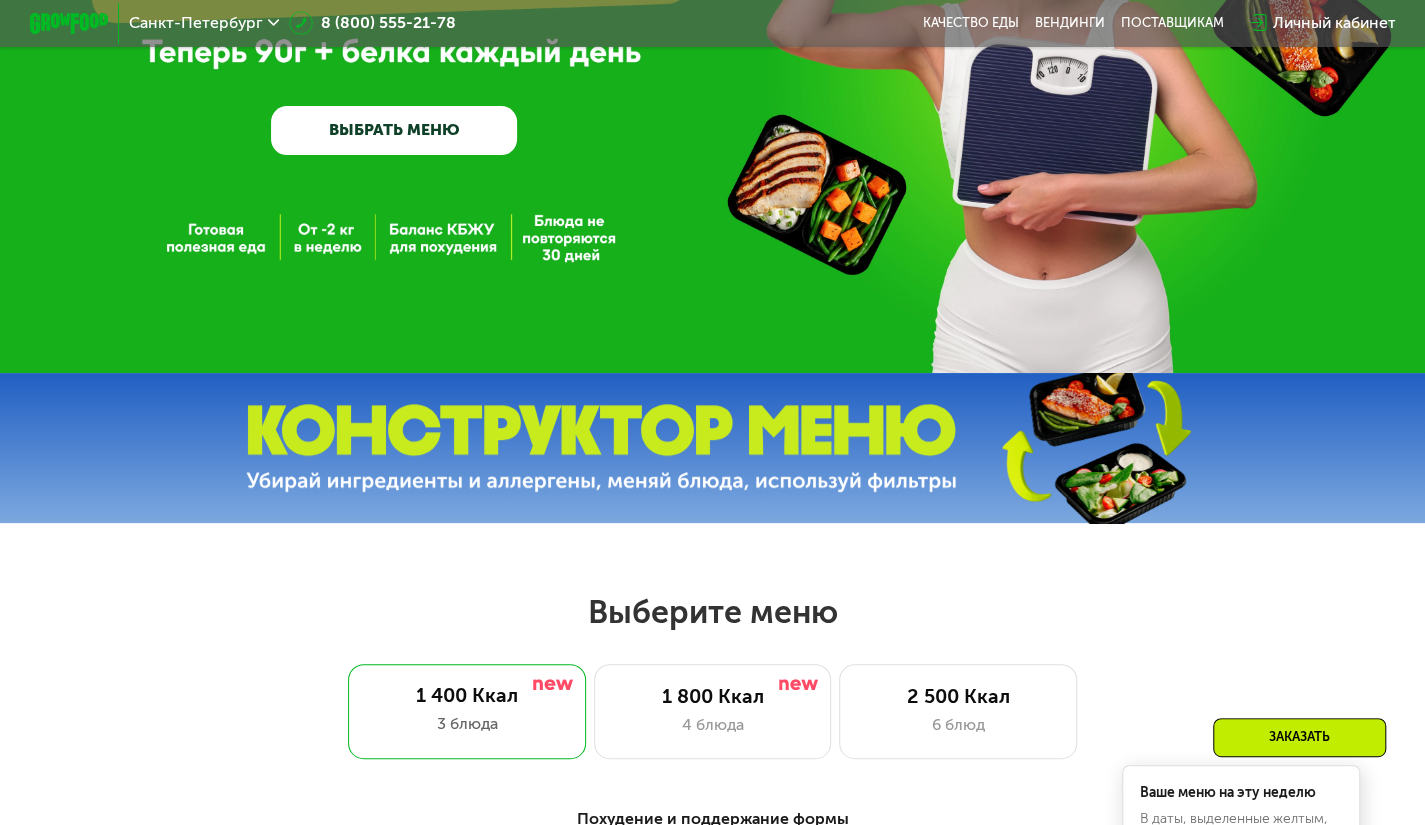 click at bounding box center (1094, 448) 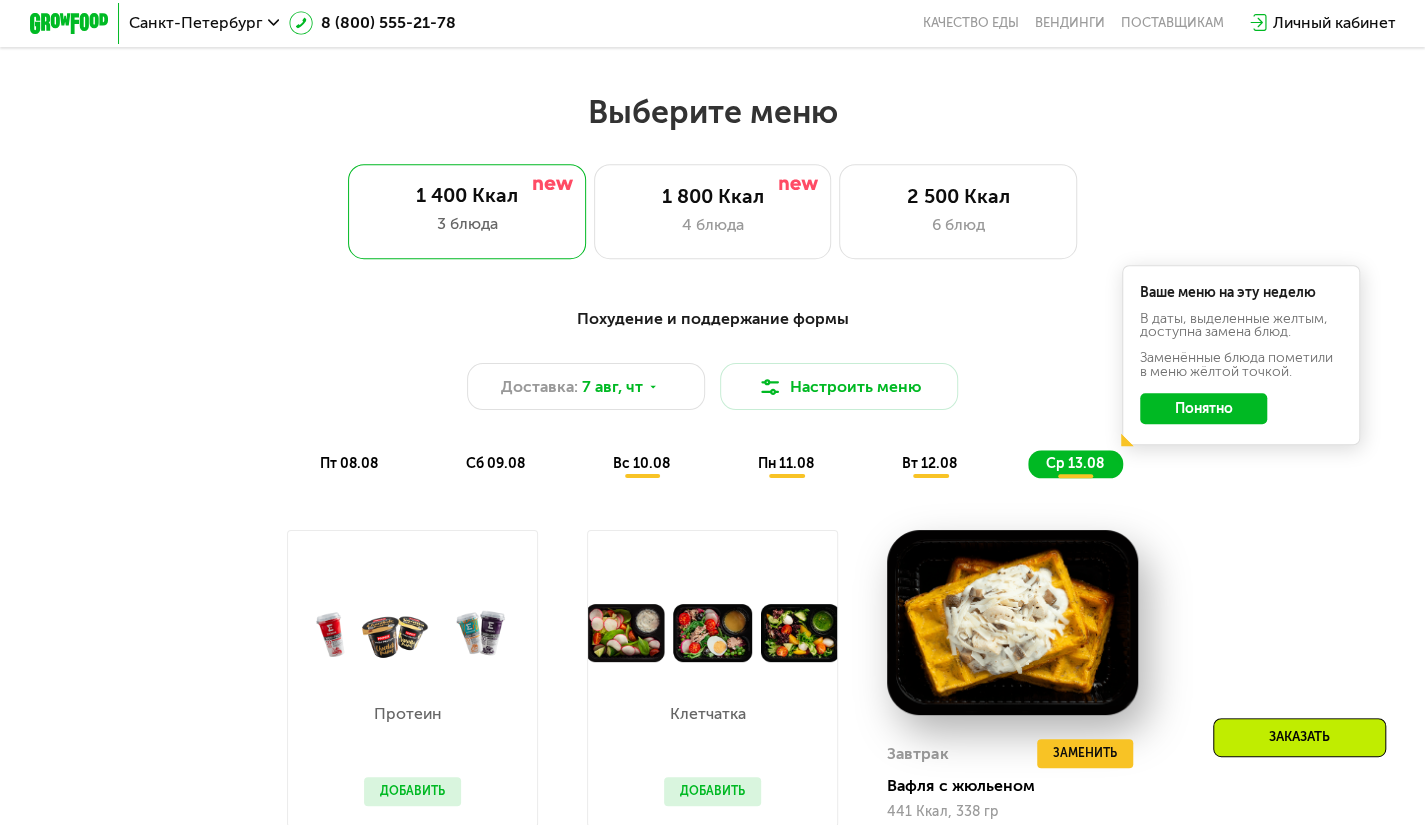 scroll, scrollTop: 700, scrollLeft: 0, axis: vertical 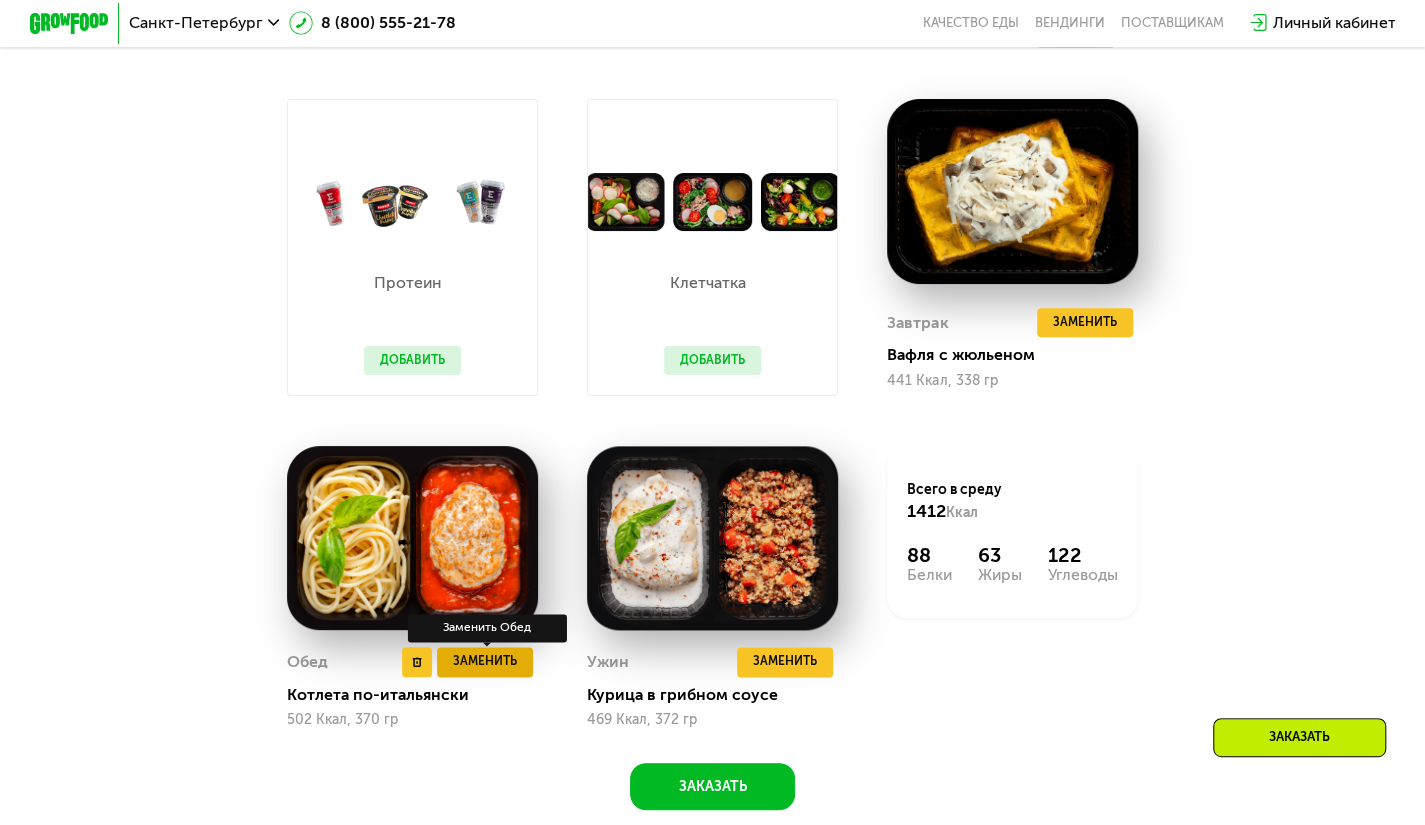 click on "Заменить" at bounding box center [485, 662] 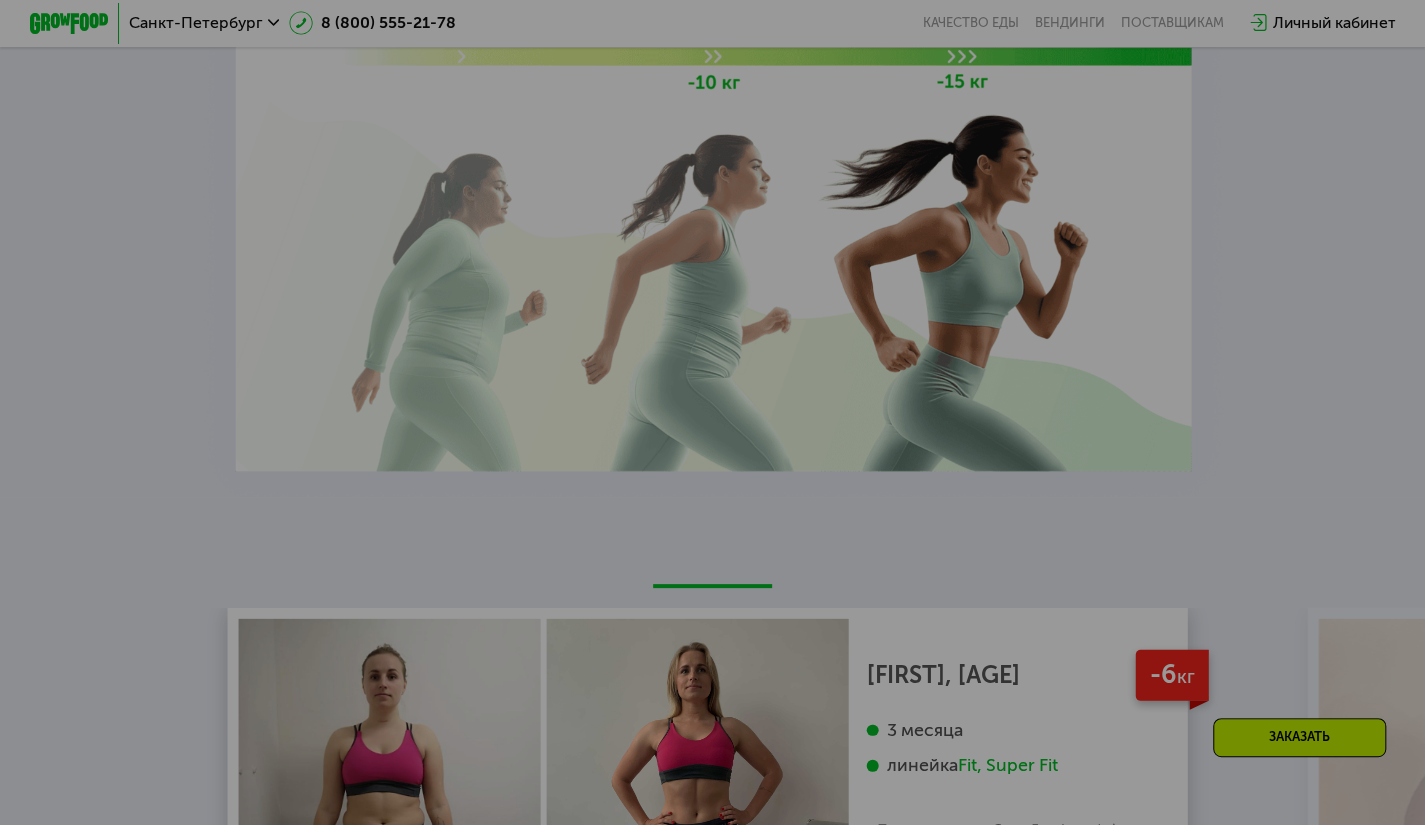 scroll, scrollTop: 2929, scrollLeft: 0, axis: vertical 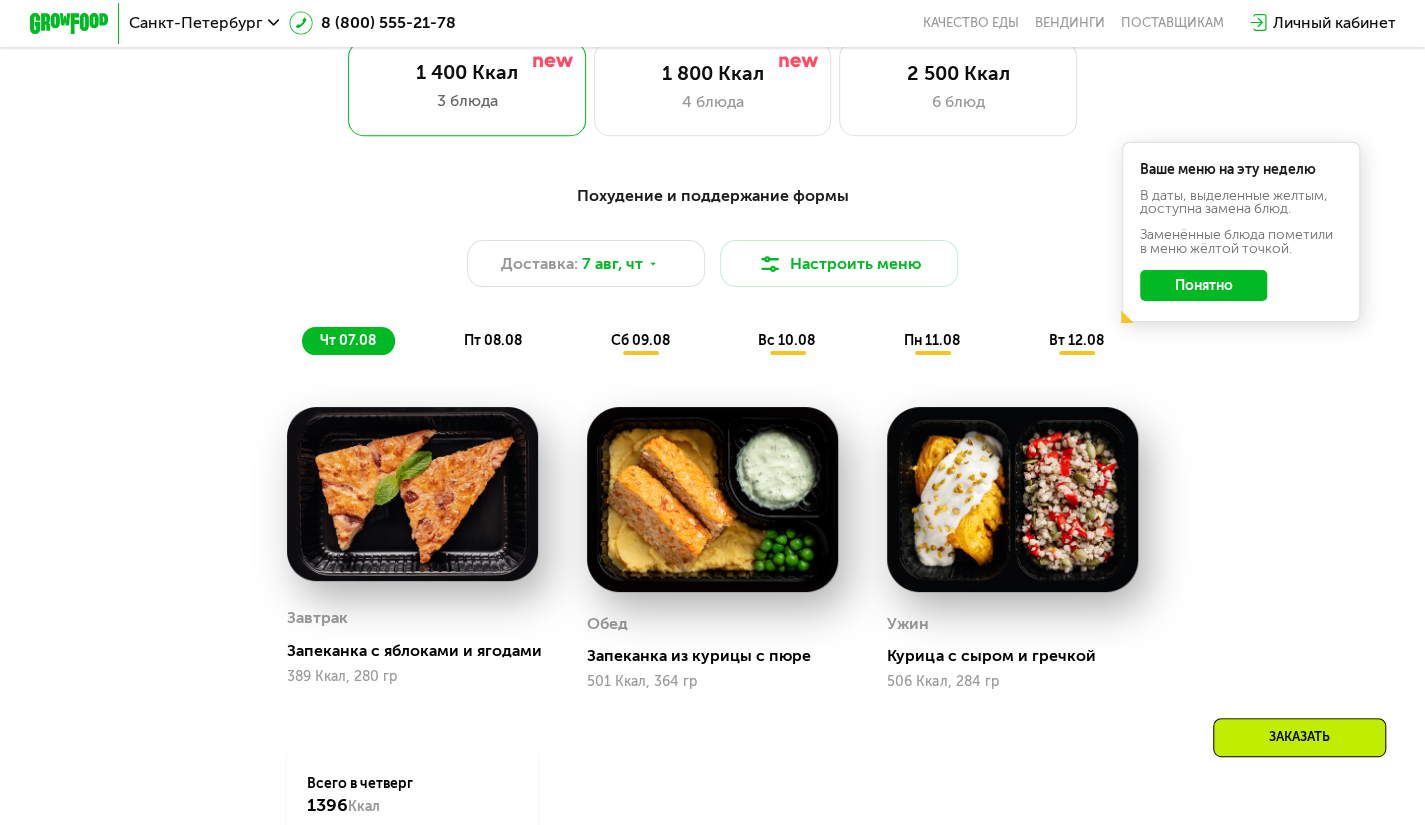 click on "пн 11.08" 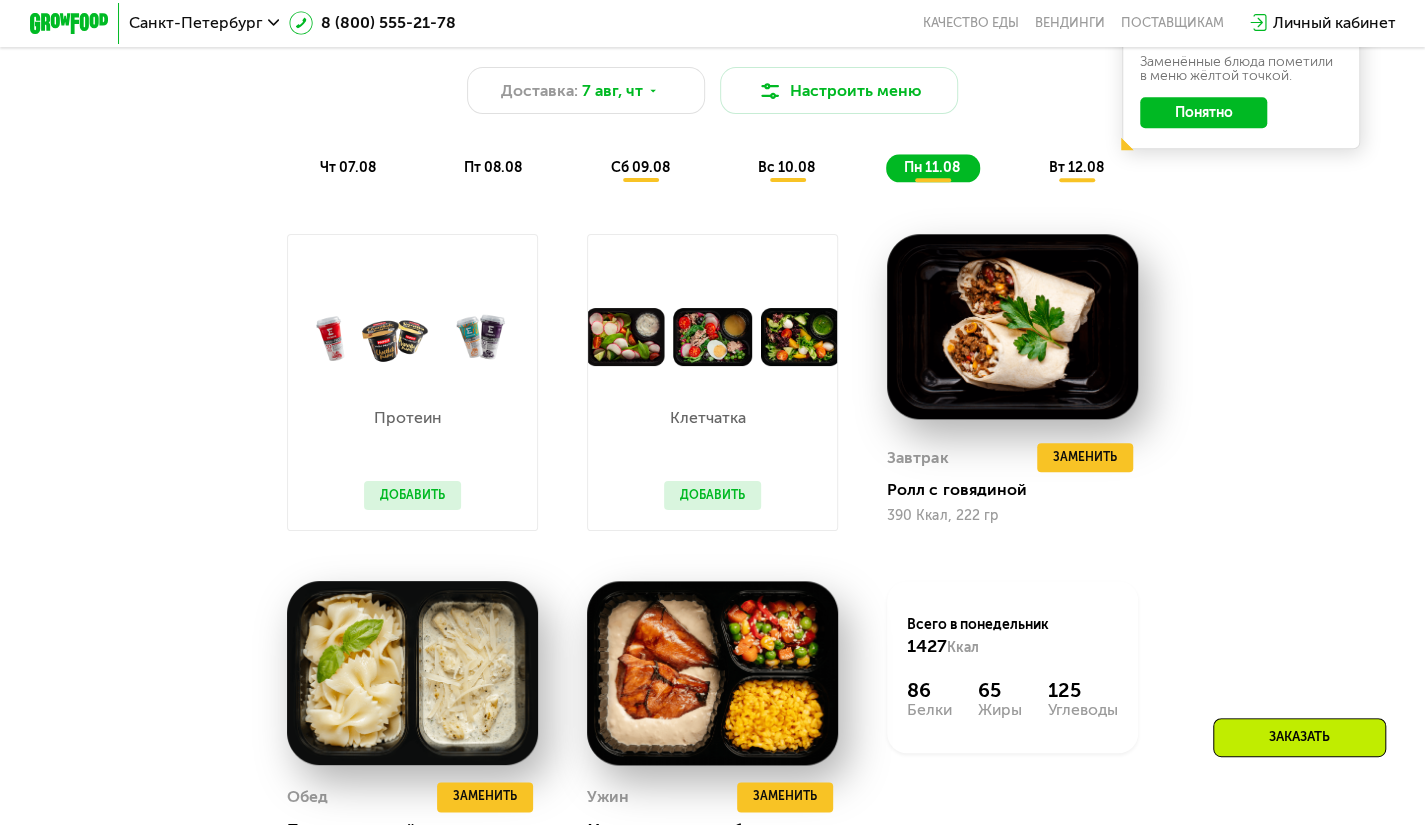 scroll, scrollTop: 1123, scrollLeft: 0, axis: vertical 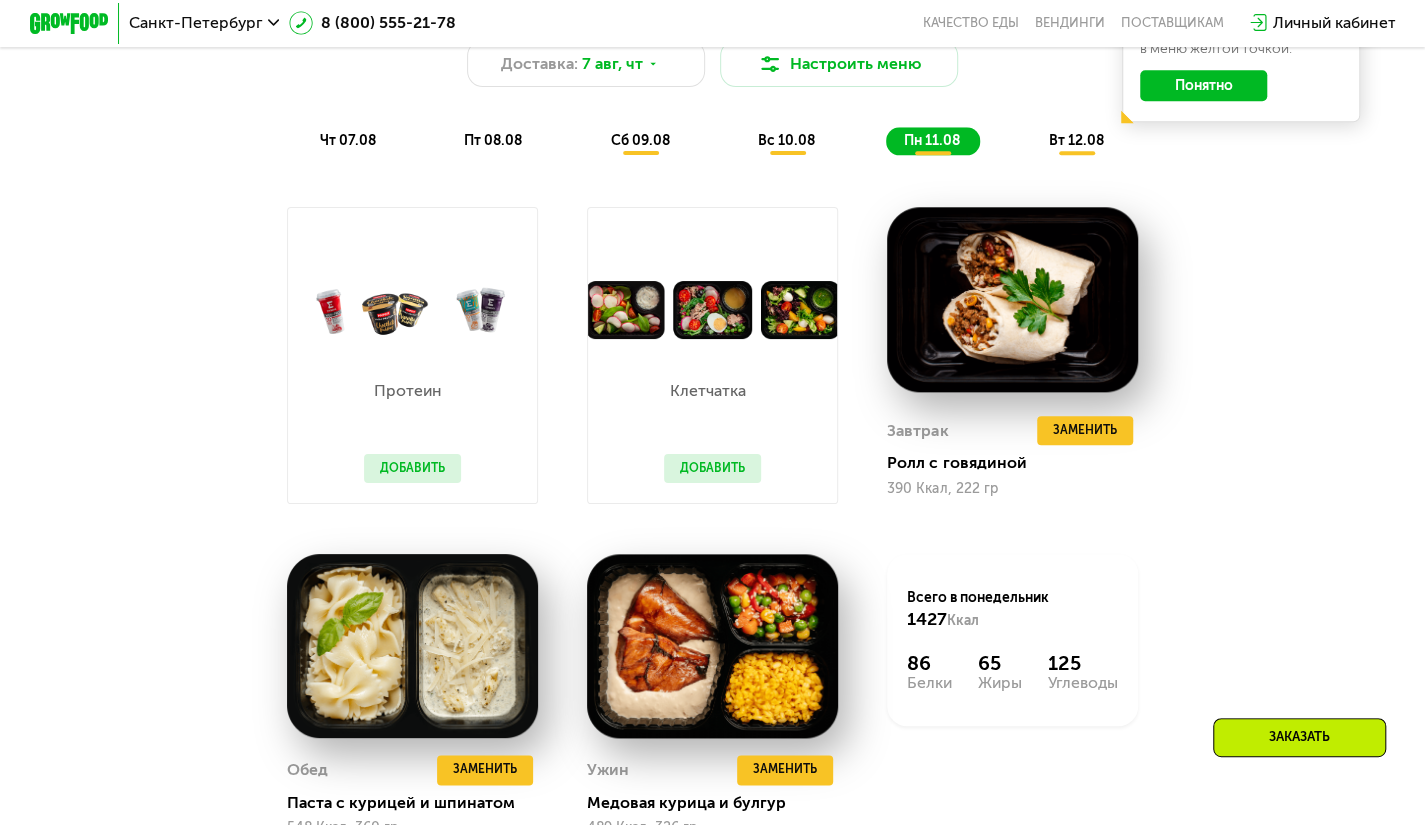 click on "вт 12.08" 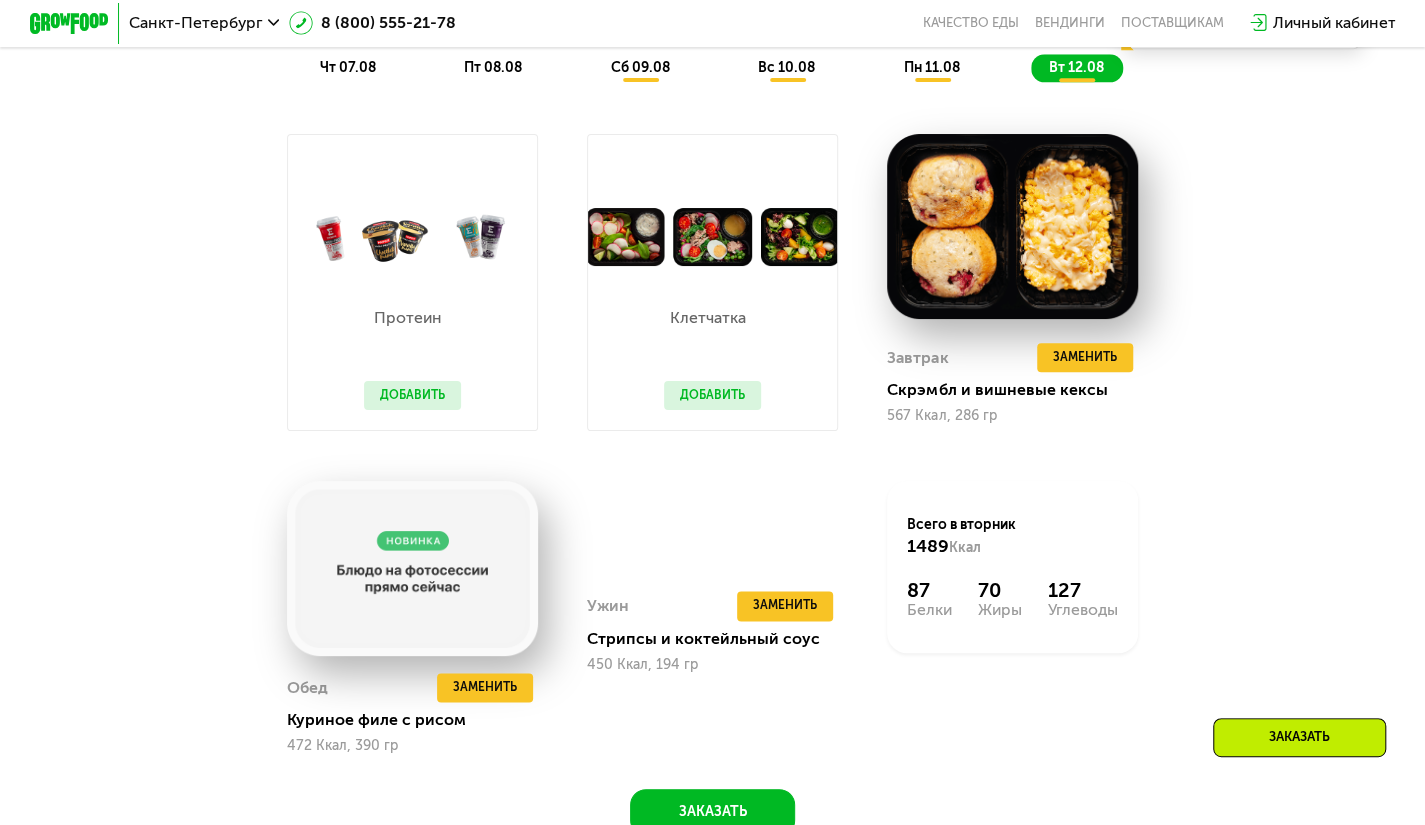 scroll, scrollTop: 1123, scrollLeft: 0, axis: vertical 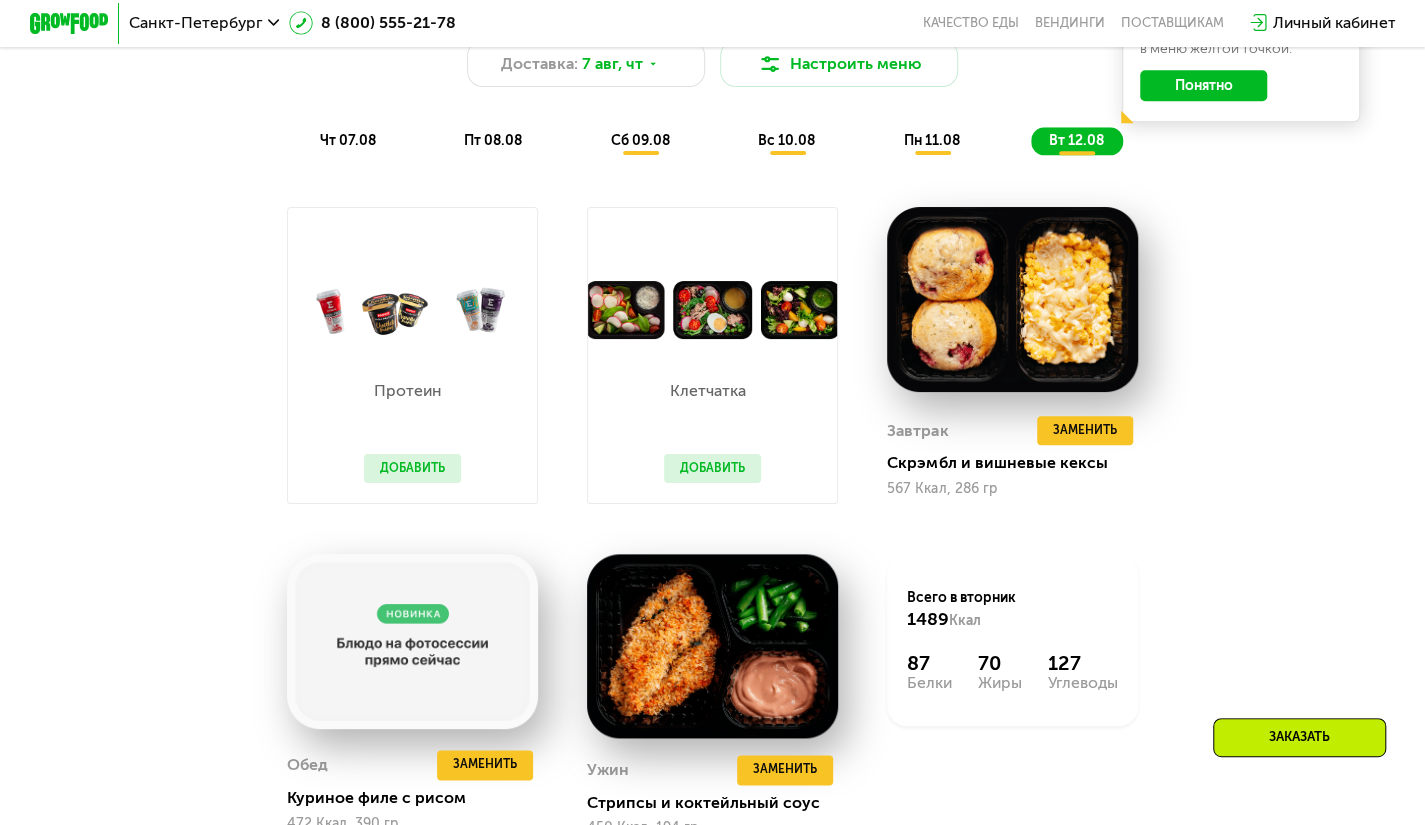 click on "чт 07.08 пт 08.08 сб 09.08 вс 10.08 пн 11.08 вт 12.08" at bounding box center (712, 141) 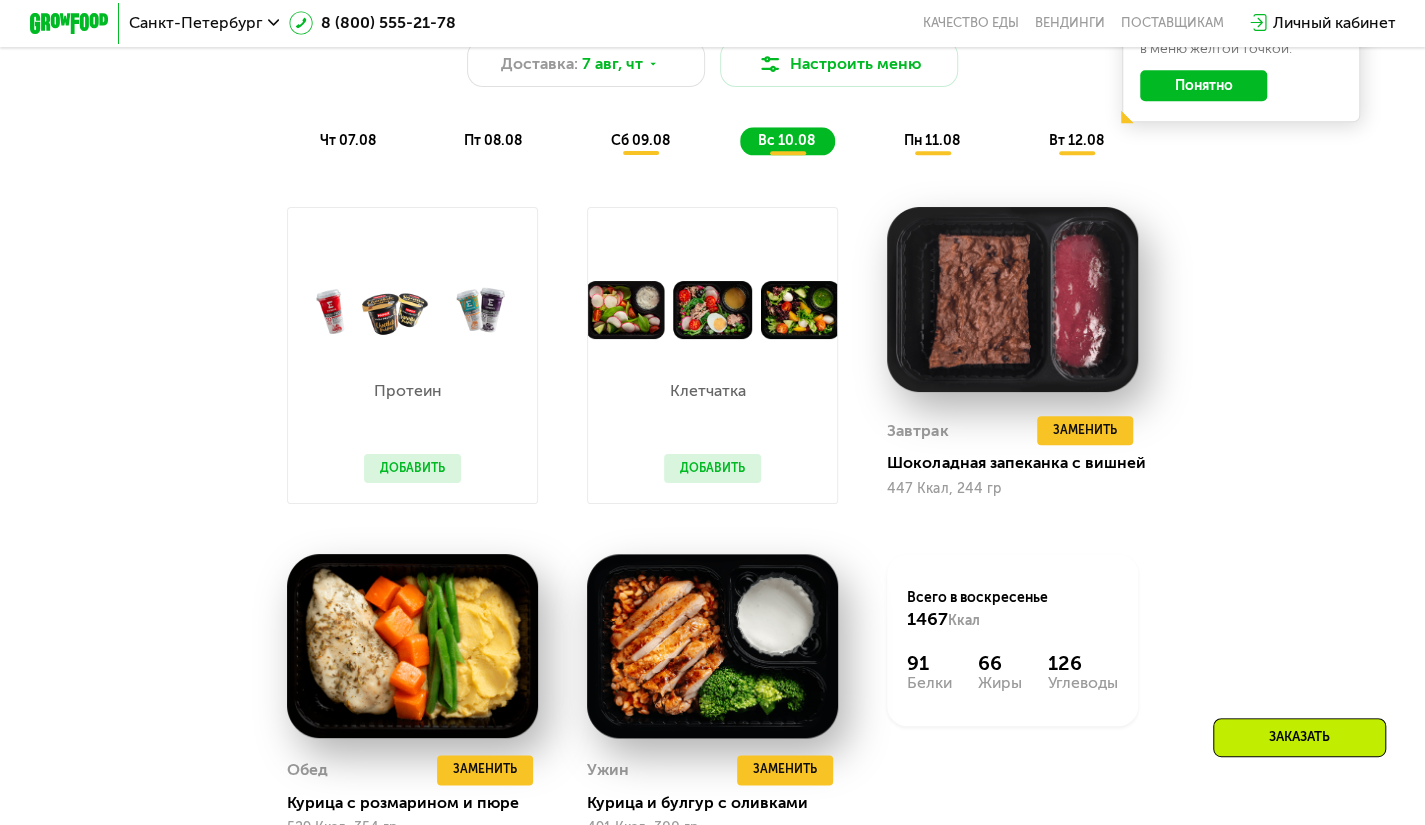 click on "сб 09.08" 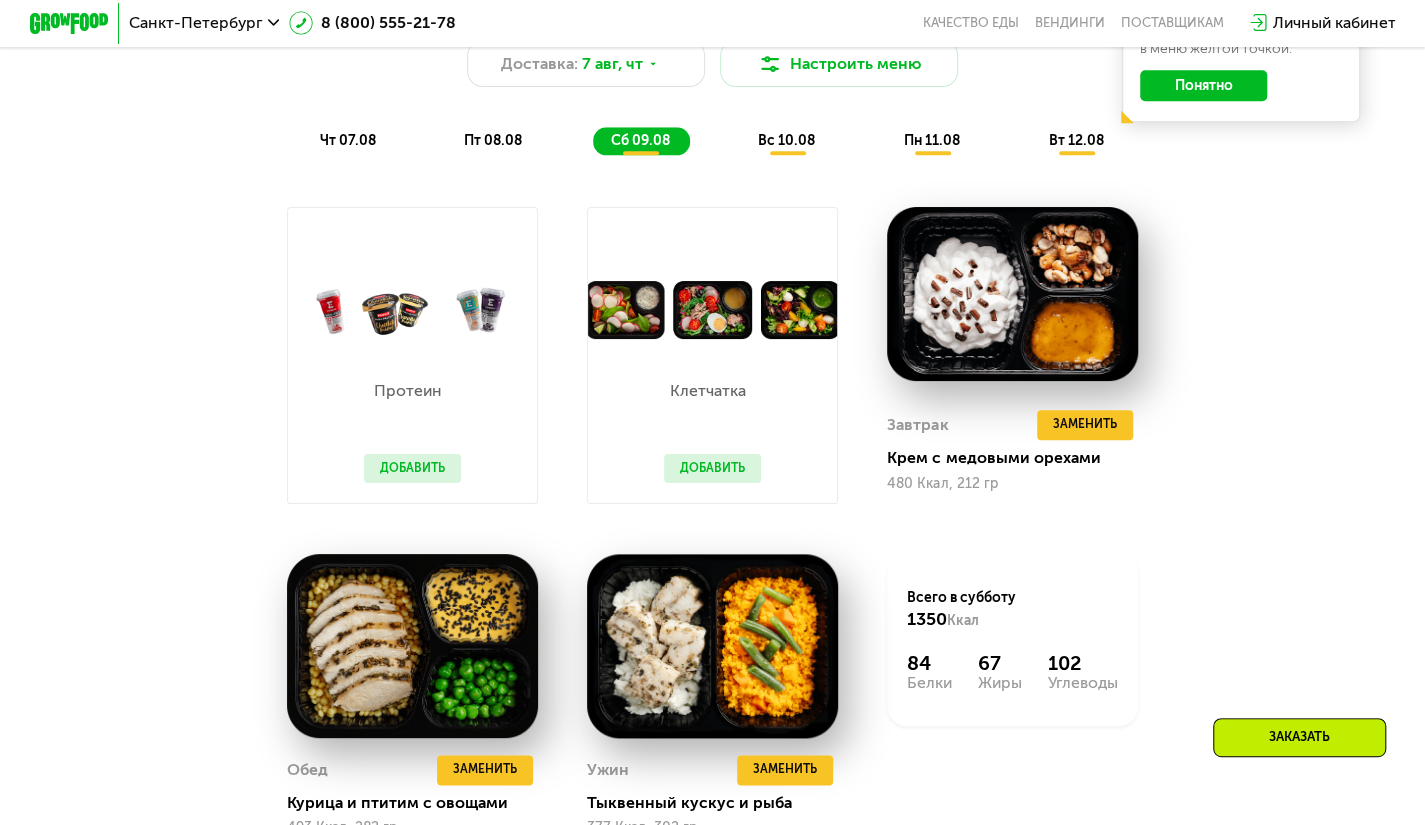 click on "Похудение и поддержание формы Доставка: 7 авг, чт Настроить меню  чт 07.08 пт 08.08 сб 09.08 вс 10.08 пн 11.08 вт 12.08" at bounding box center [713, 69] 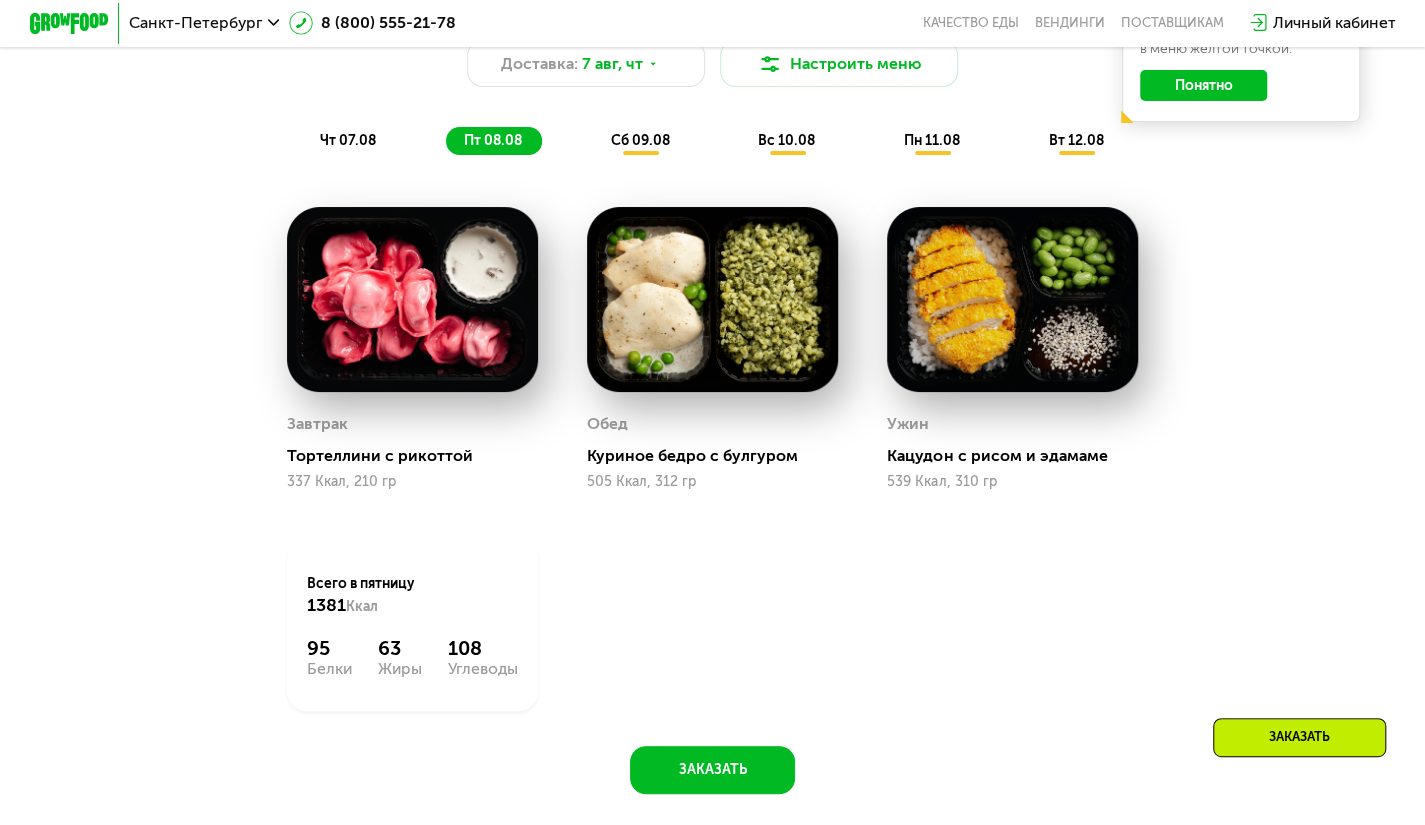 click on "вт 12.08" at bounding box center [1075, 140] 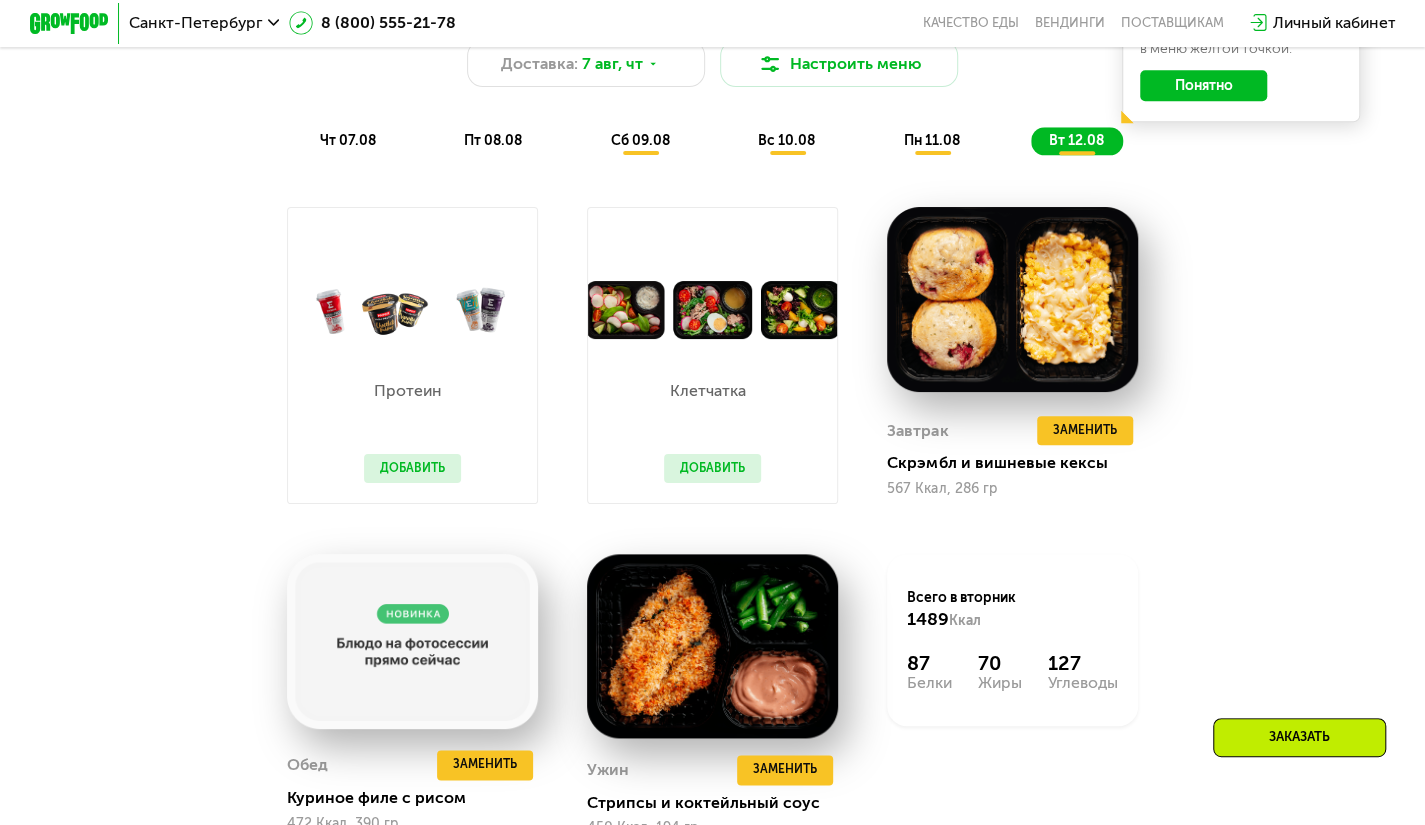 scroll, scrollTop: 1223, scrollLeft: 0, axis: vertical 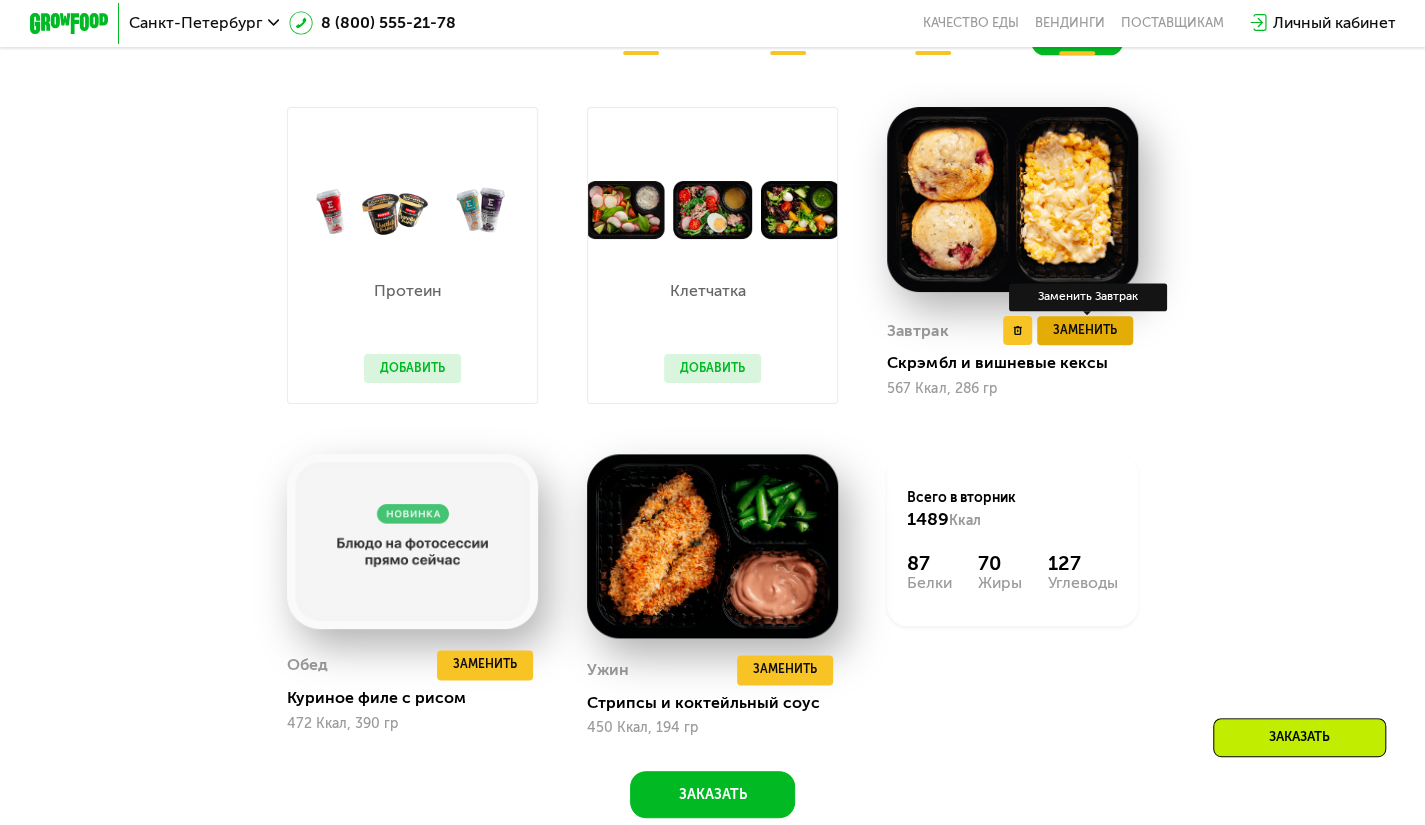 click on "Заменить" at bounding box center (1085, 331) 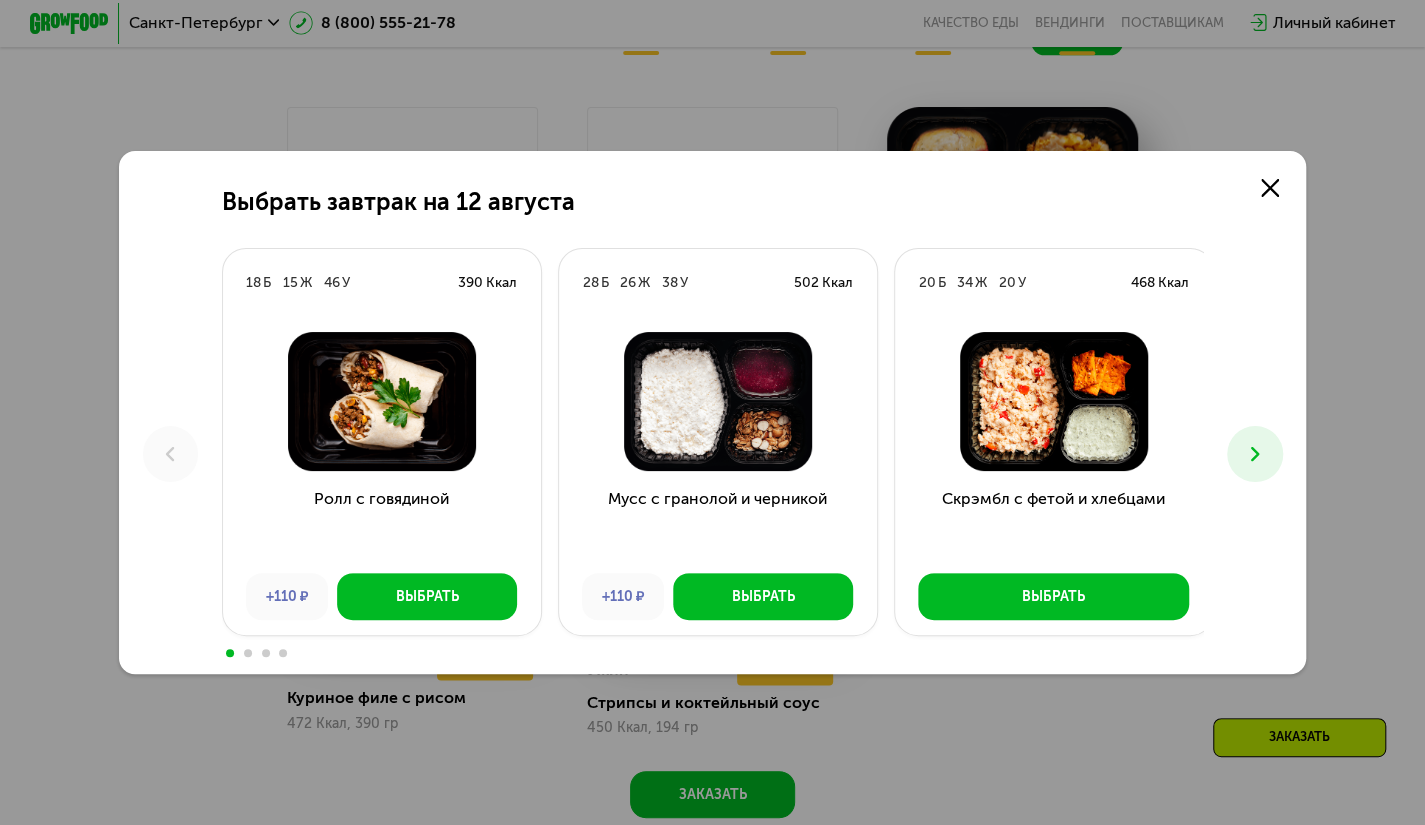 click 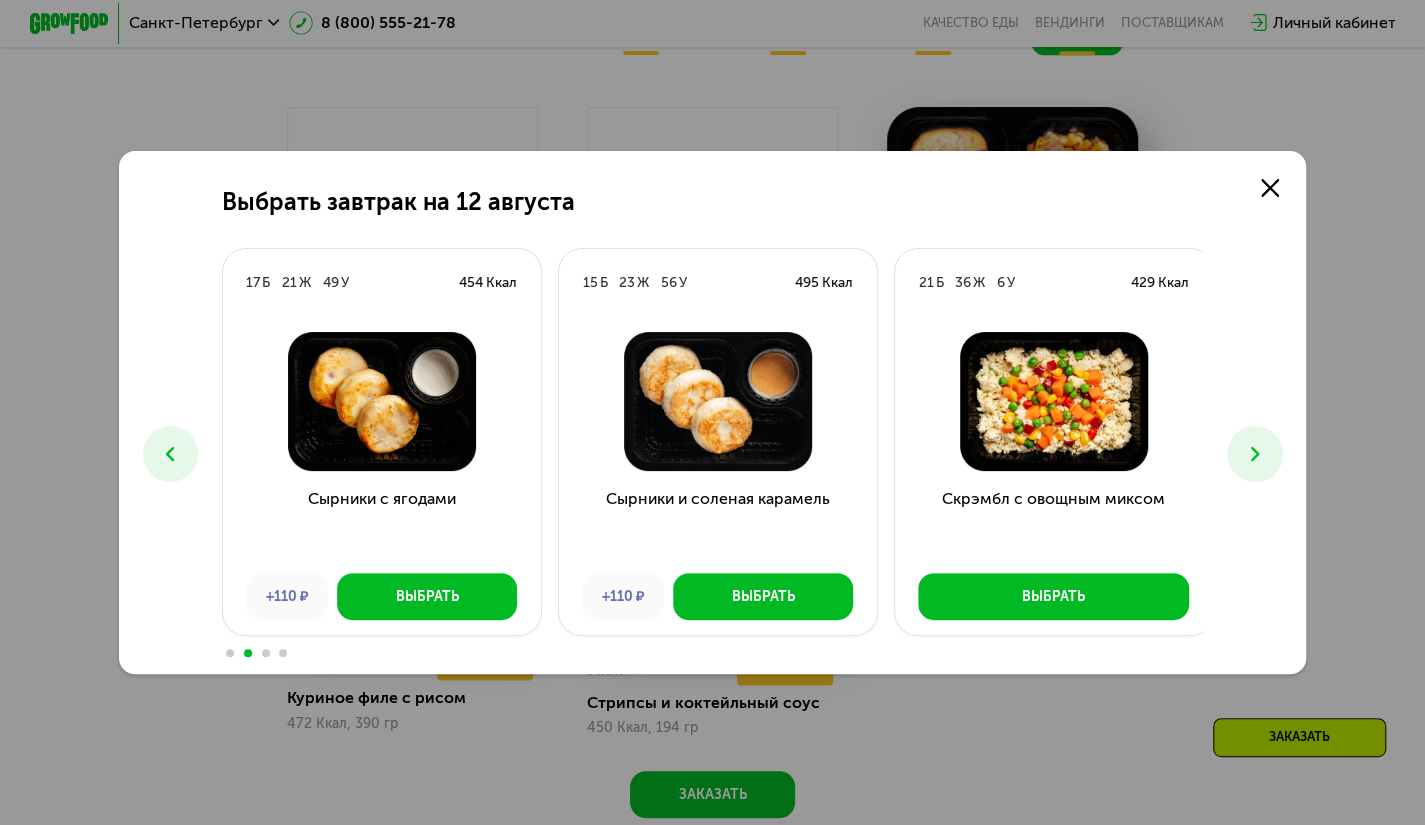 click on "Выбрать завтрак на [DATE] [AGE] Б 20 Ж 34 У 468 Ккал Скрэмбл с фетой и хлебцами Выбрать 17 Б 21 Ж 49 У 454 Ккал Сырники с ягодами +110 ₽ Выбрать 15 Б 23 Ж 56 У 495 Ккал Сырники и соленая карамель +110 ₽ Выбрать 21 Б 36 Ж 6 У 429 Ккал Скрэмбл с овощным миксом Выбрать 19 Б 42 Ж 35 У 591 Ккал Чиабатта с курицей и сыром Выбрать 21 Б 12 Ж 14 У 241 Ккал Овощи в томатном соусе Выбрать 23 Б 13 Ж 44 У 389 Ккал Запеканка с яблоками и ягодами +110 ₽ Выбрать 33 Б 24 Ж 55 У 567 Ккал" 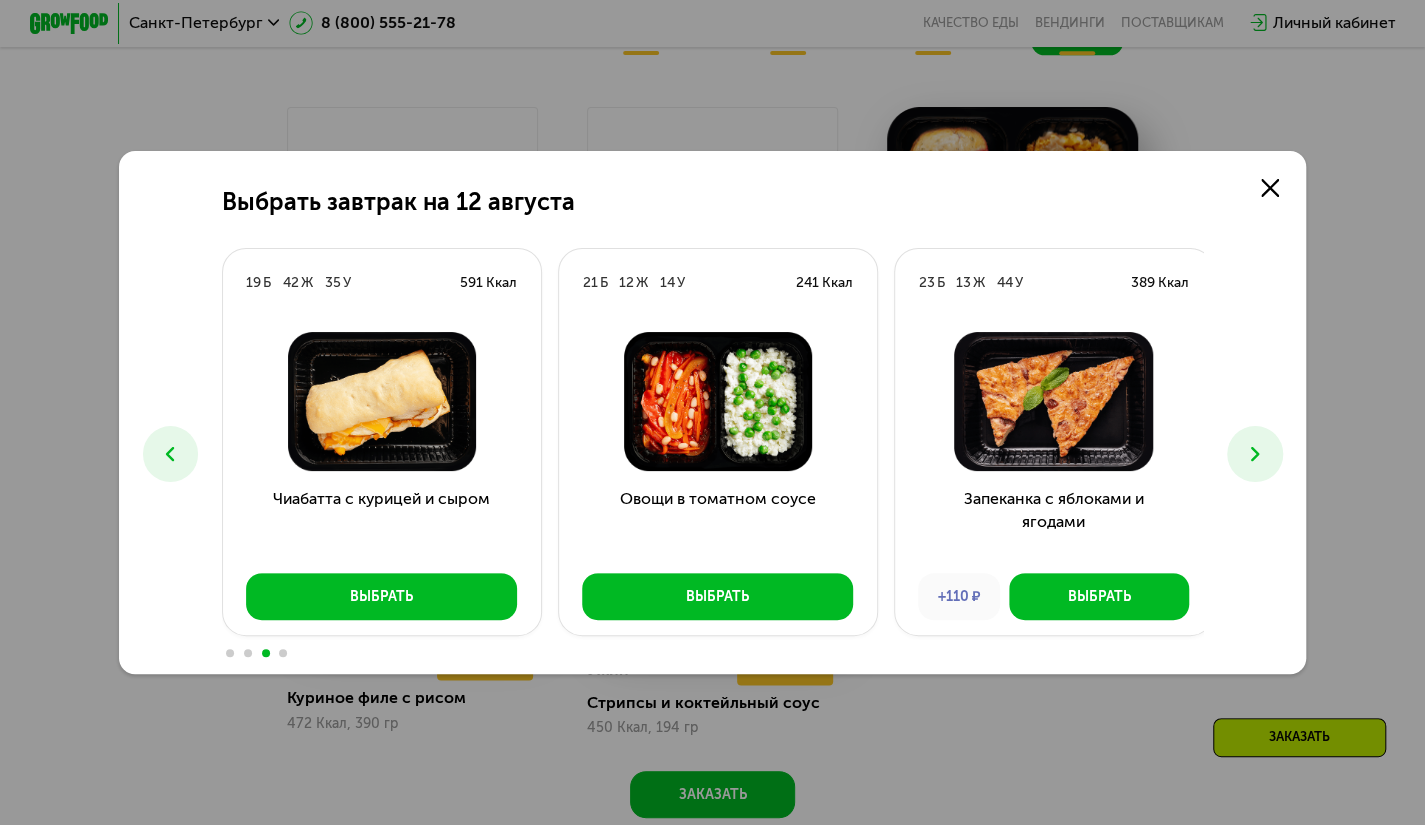 click 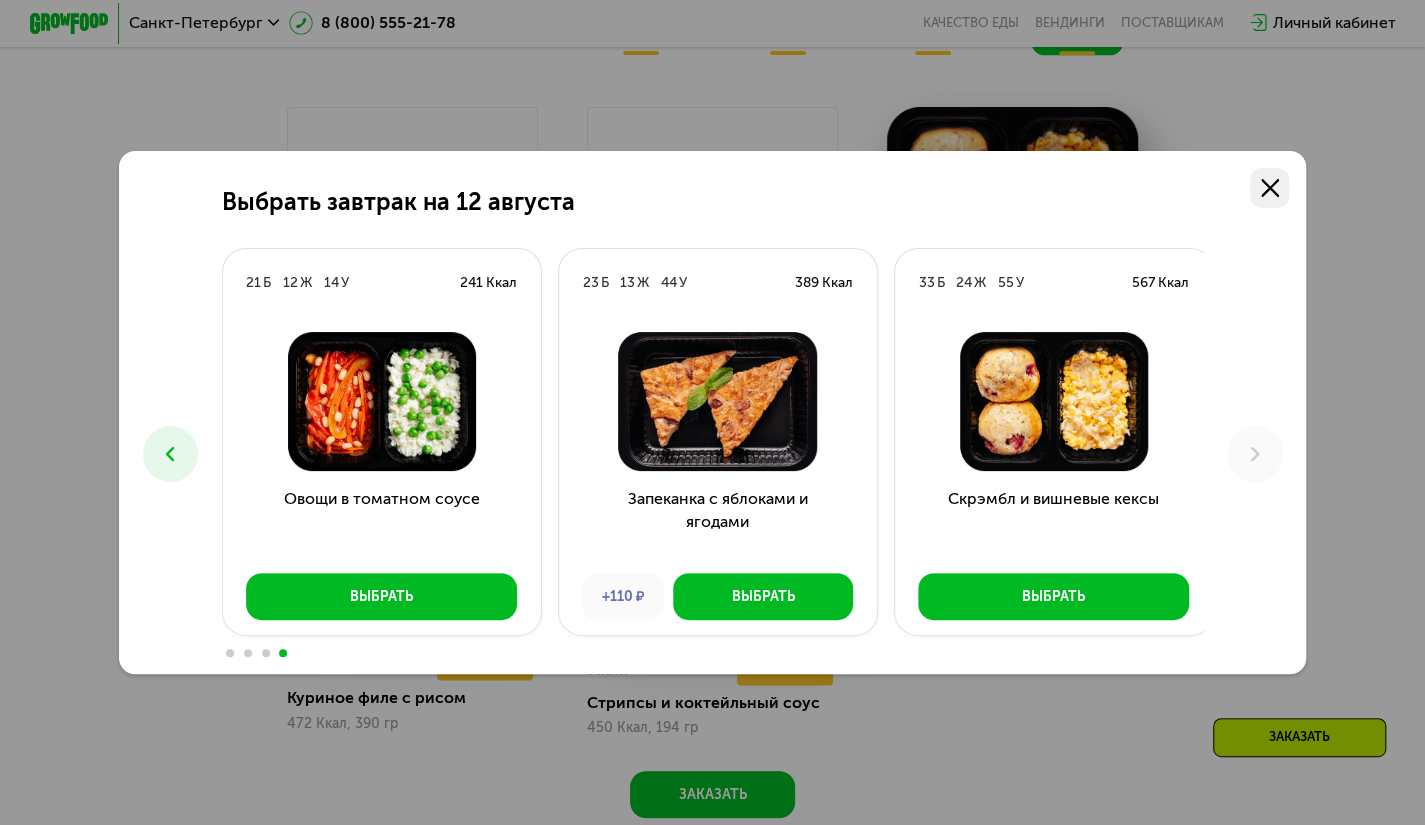 click 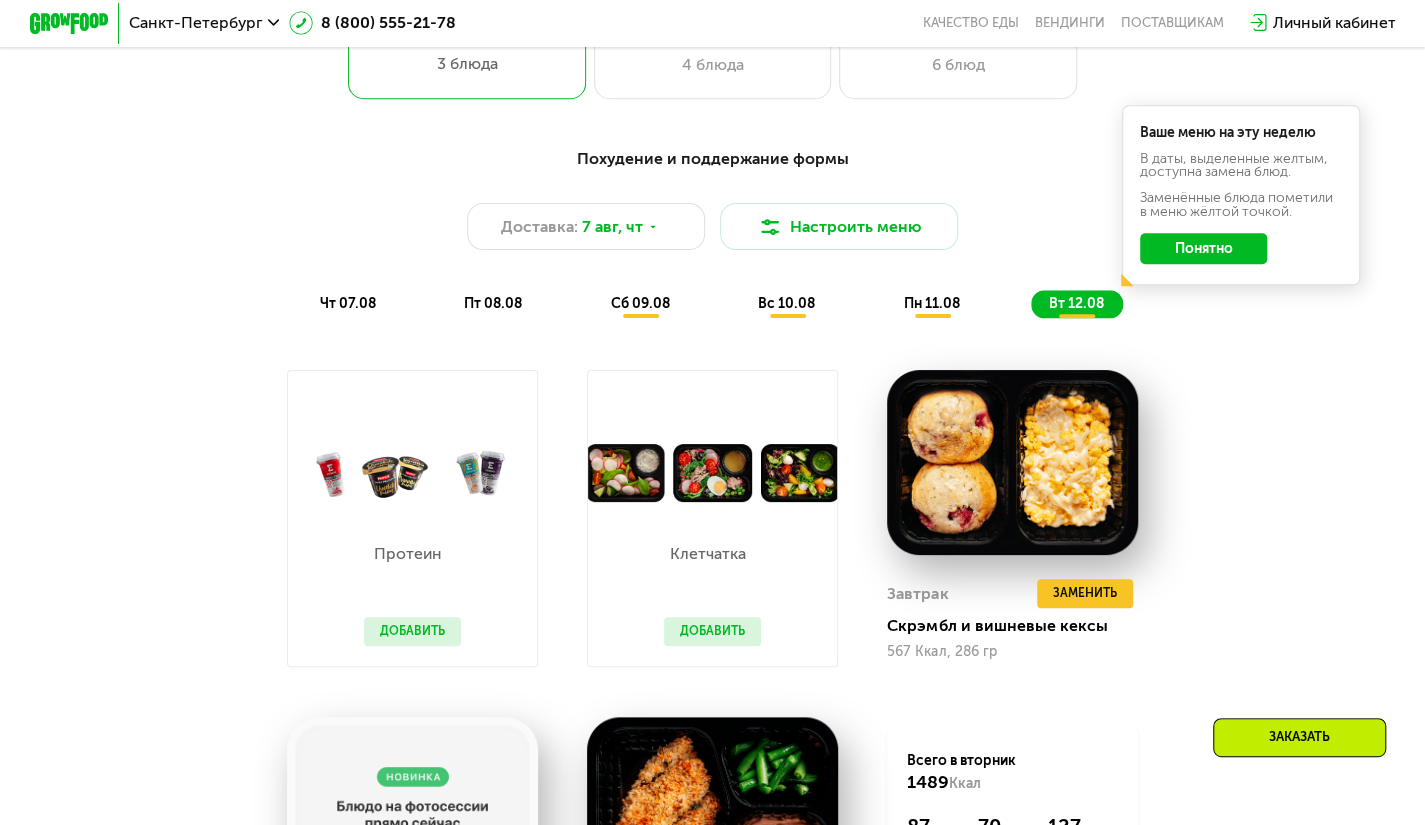 scroll, scrollTop: 914, scrollLeft: 0, axis: vertical 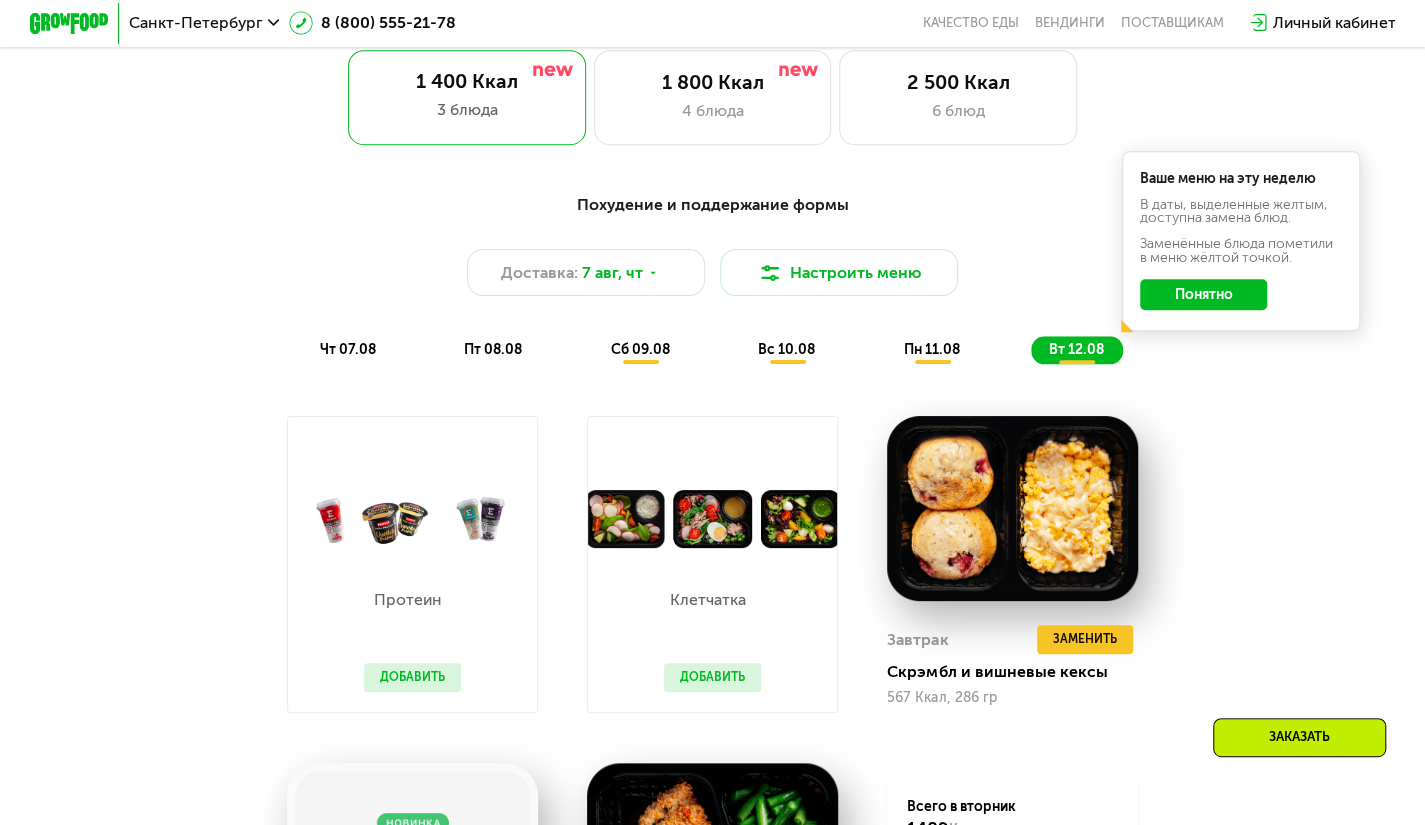 click on "пн 11.08" 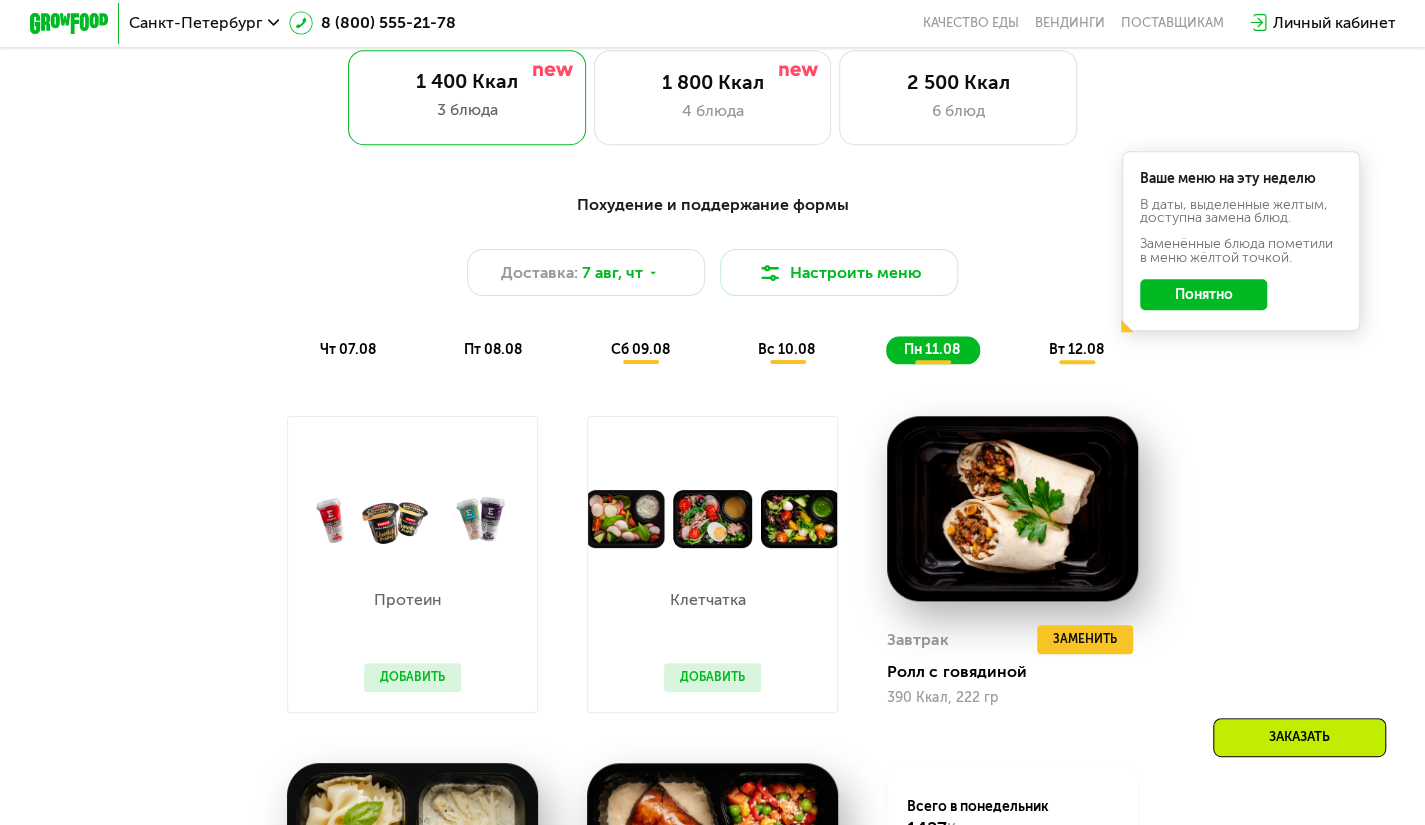 click on "чт 07.08 пт 08.08 сб 09.08 вс 10.08 пн 11.08 вт 12.08" at bounding box center [712, 350] 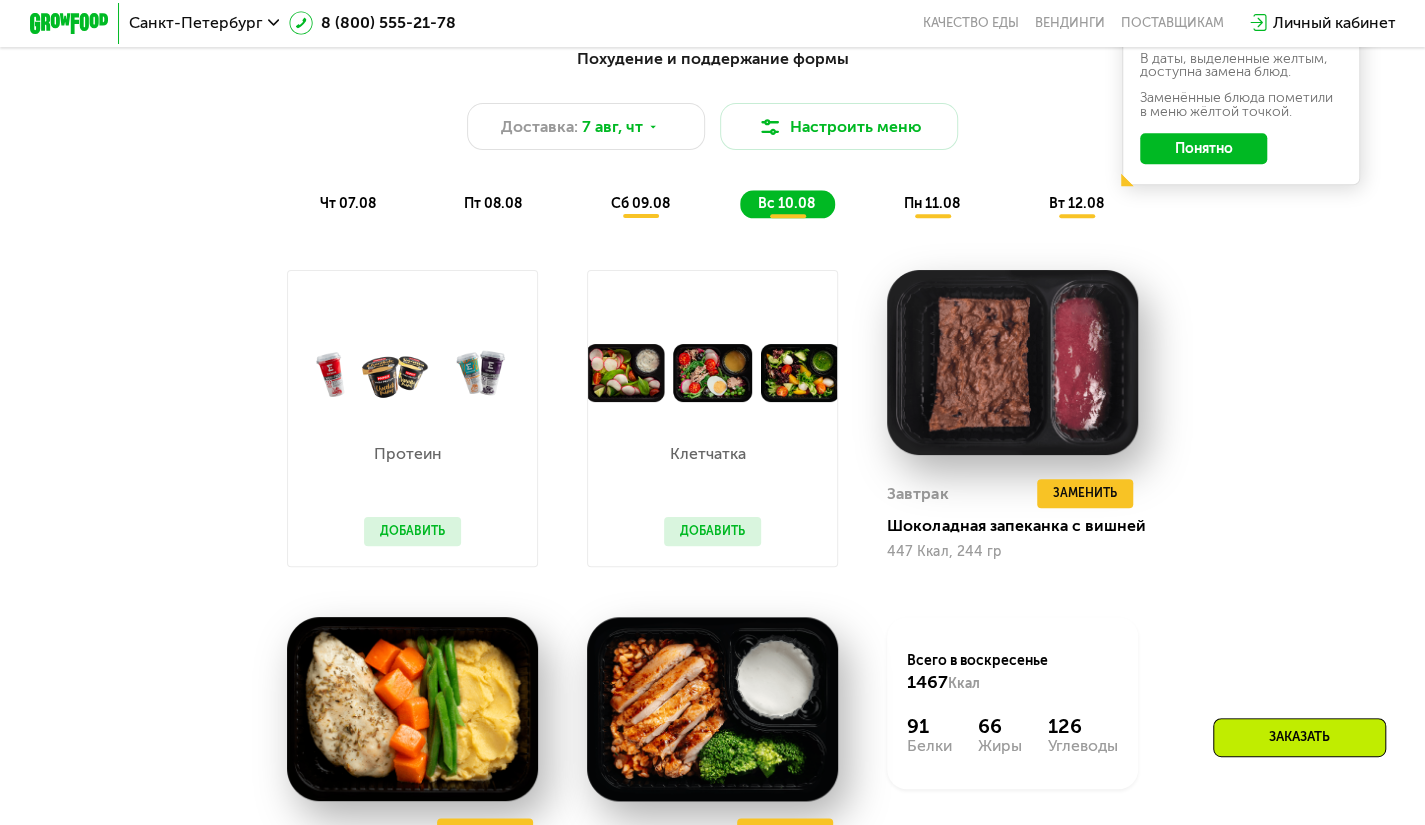 scroll, scrollTop: 1014, scrollLeft: 0, axis: vertical 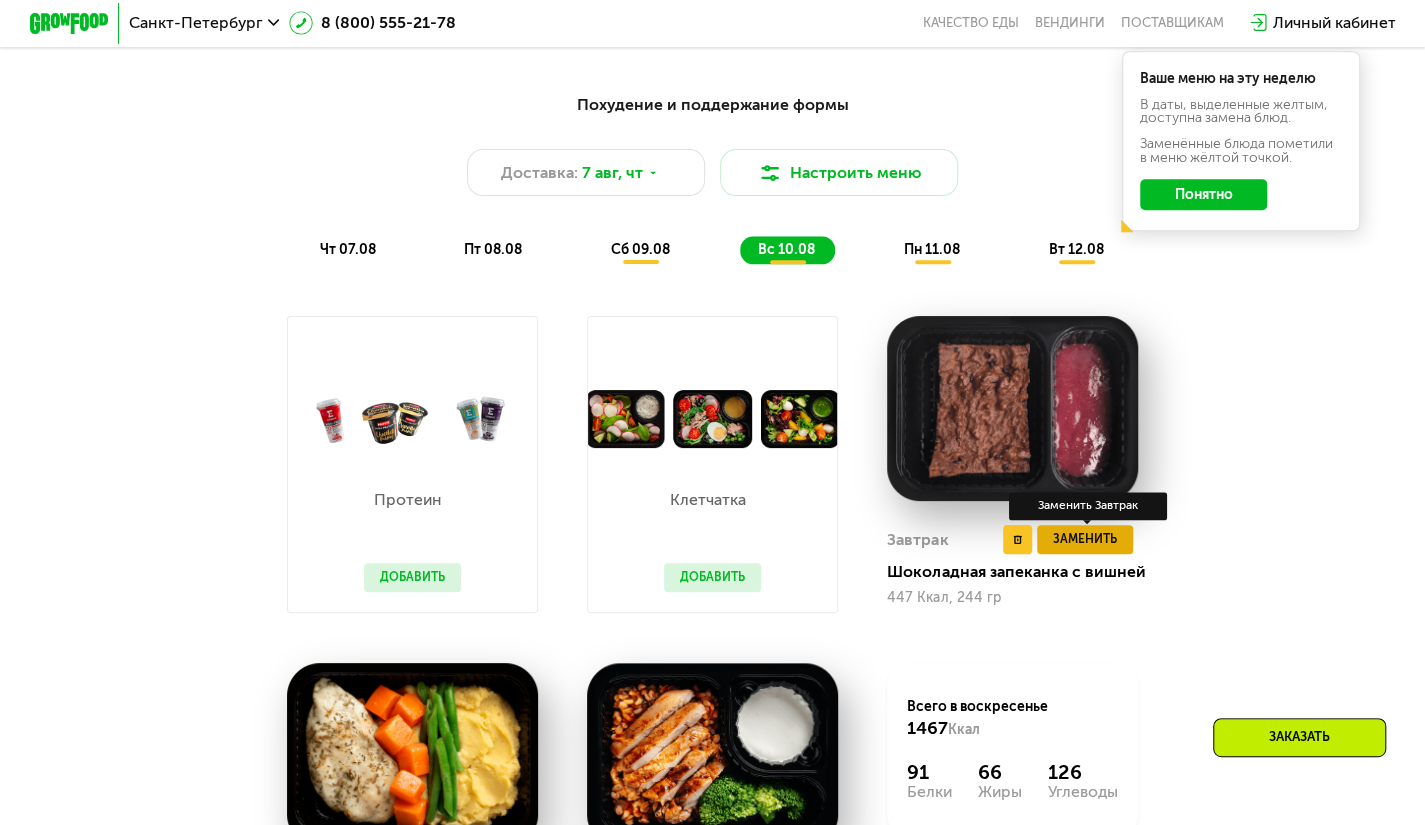 click on "Заменить" at bounding box center (1085, 540) 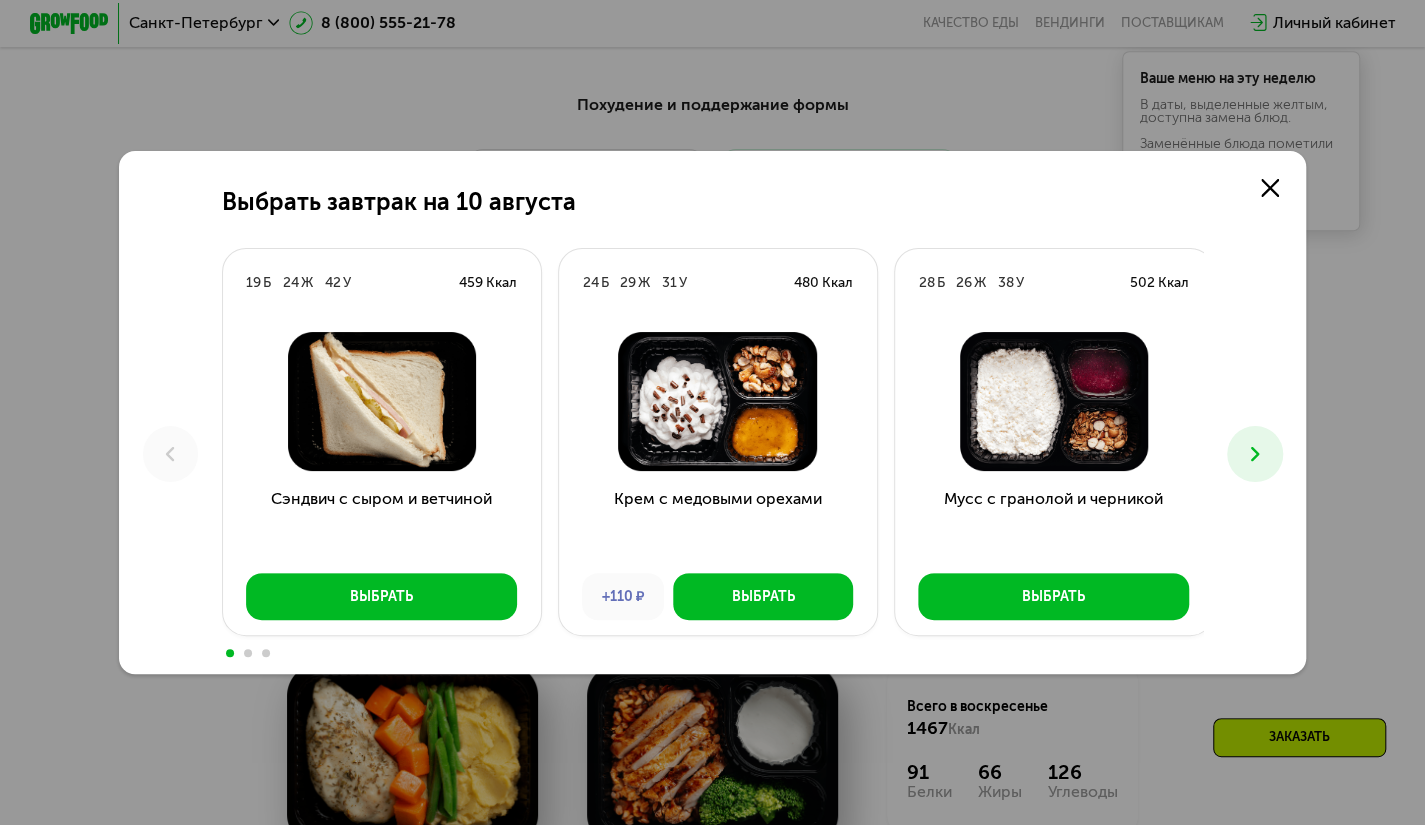 click at bounding box center [1254, 453] 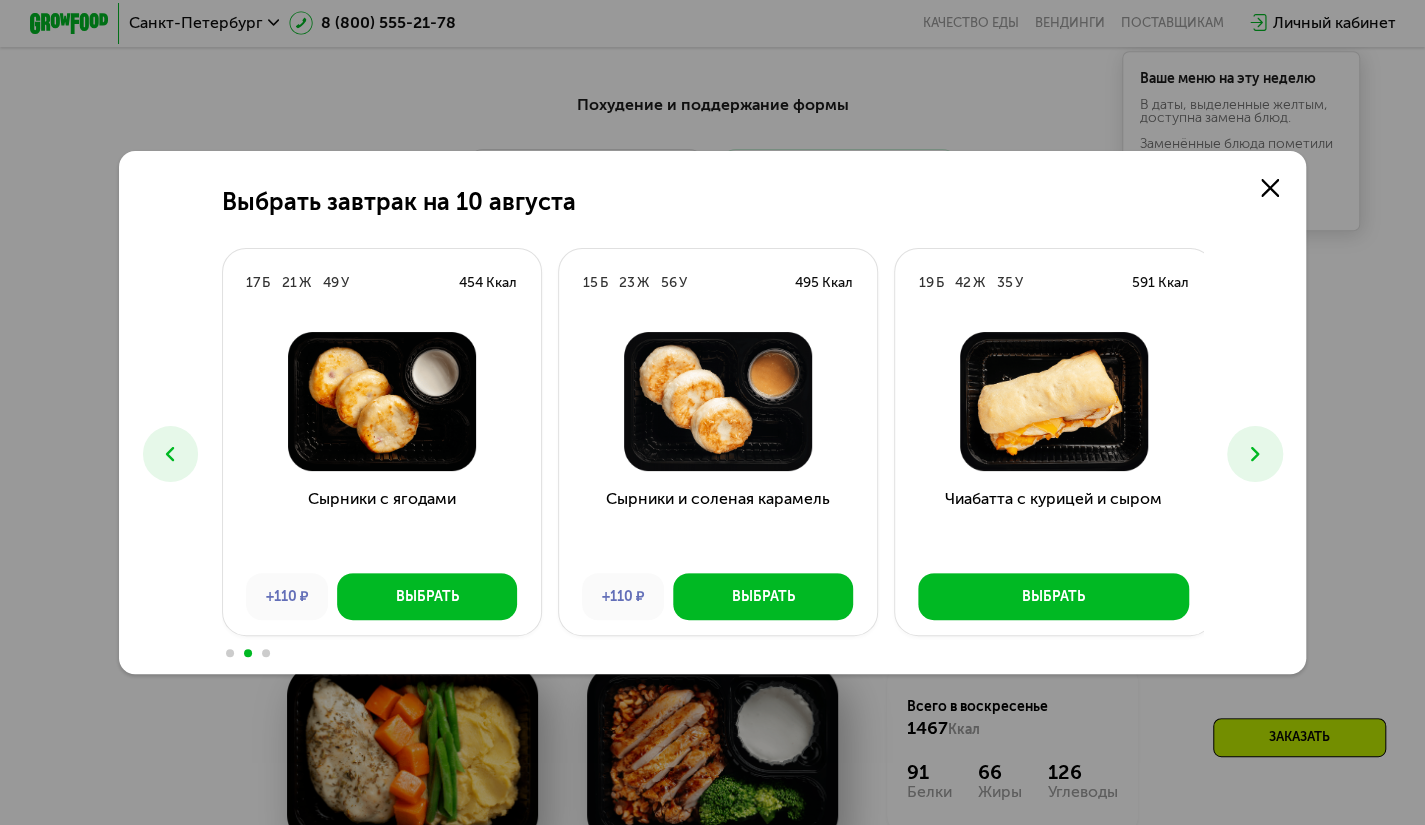click at bounding box center [1254, 453] 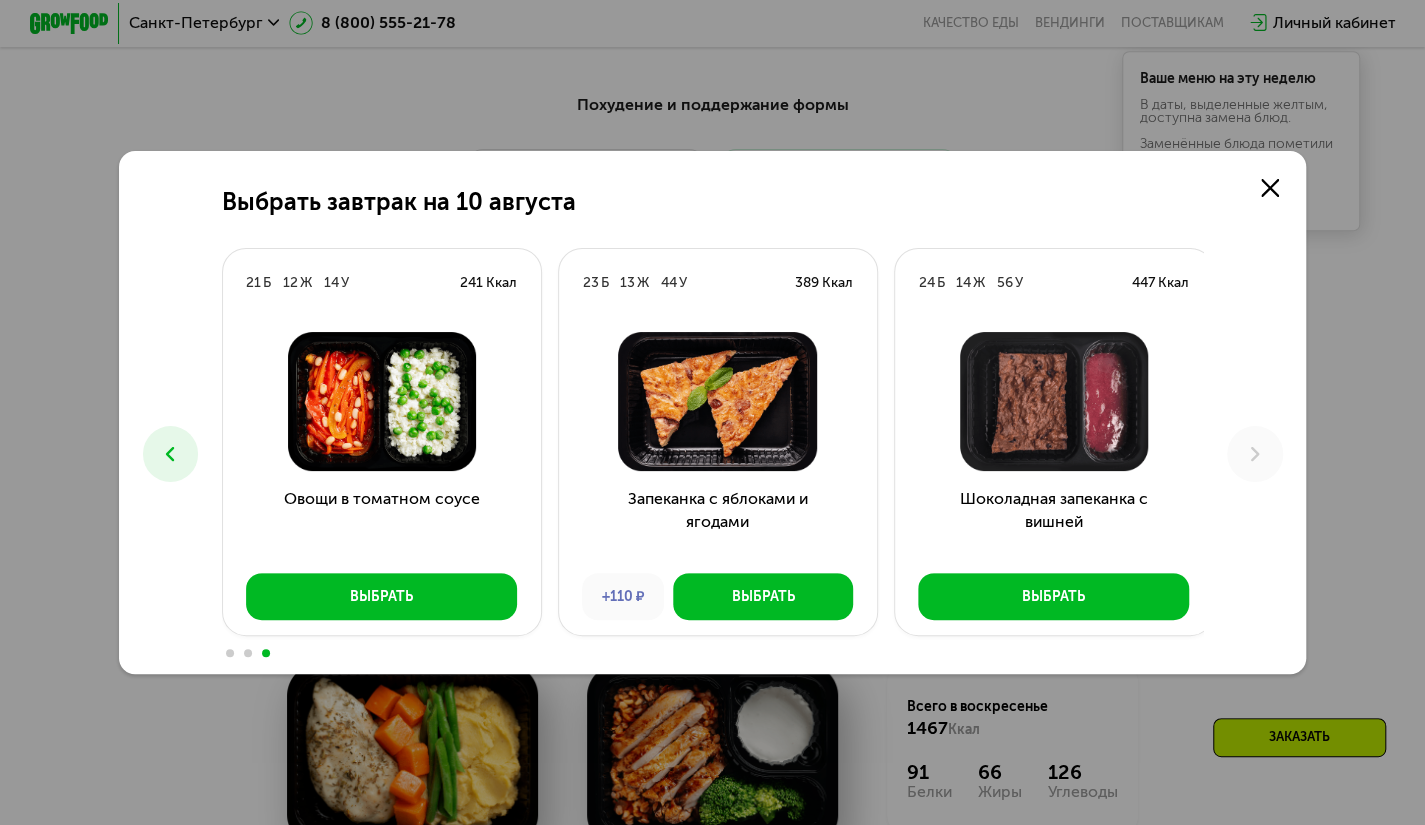 click on "Выбрать завтрак на [DATE] [AGE] Б 24 Ж 42 У 459 Ккал Сэндвич с сыром и ветчиной Выбрать 24 Б 29 Ж 31 У 480 Ккал Крем с медовыми орехами +110 ₽ Выбрать 28 Б 26 Ж 38 У 502 Ккал Мусс с гранолой и черникой Выбрать 17 Б 21 Ж 49 У 454 Ккал Сырники с ягодами +110 ₽ Выбрать 15 Б 23 Ж 56 У 495 Ккал Сырники и соленая карамель +110 ₽ Выбрать 19 Б 42 Ж 35 У 591 Ккал Чиабатта с курицей и сыром Выбрать 21 Б 12 Ж 14 У 241 Ккал Овощи в томатном соусе Выбрать 23 Б 13 Ж 44 У 389 Ккал Запеканка с яблоками и ягодами +110 ₽ Выбрать 24 Б 14 Ж 56 У 447 Ккал Шоколадная запеканка с вишней Выбрать" 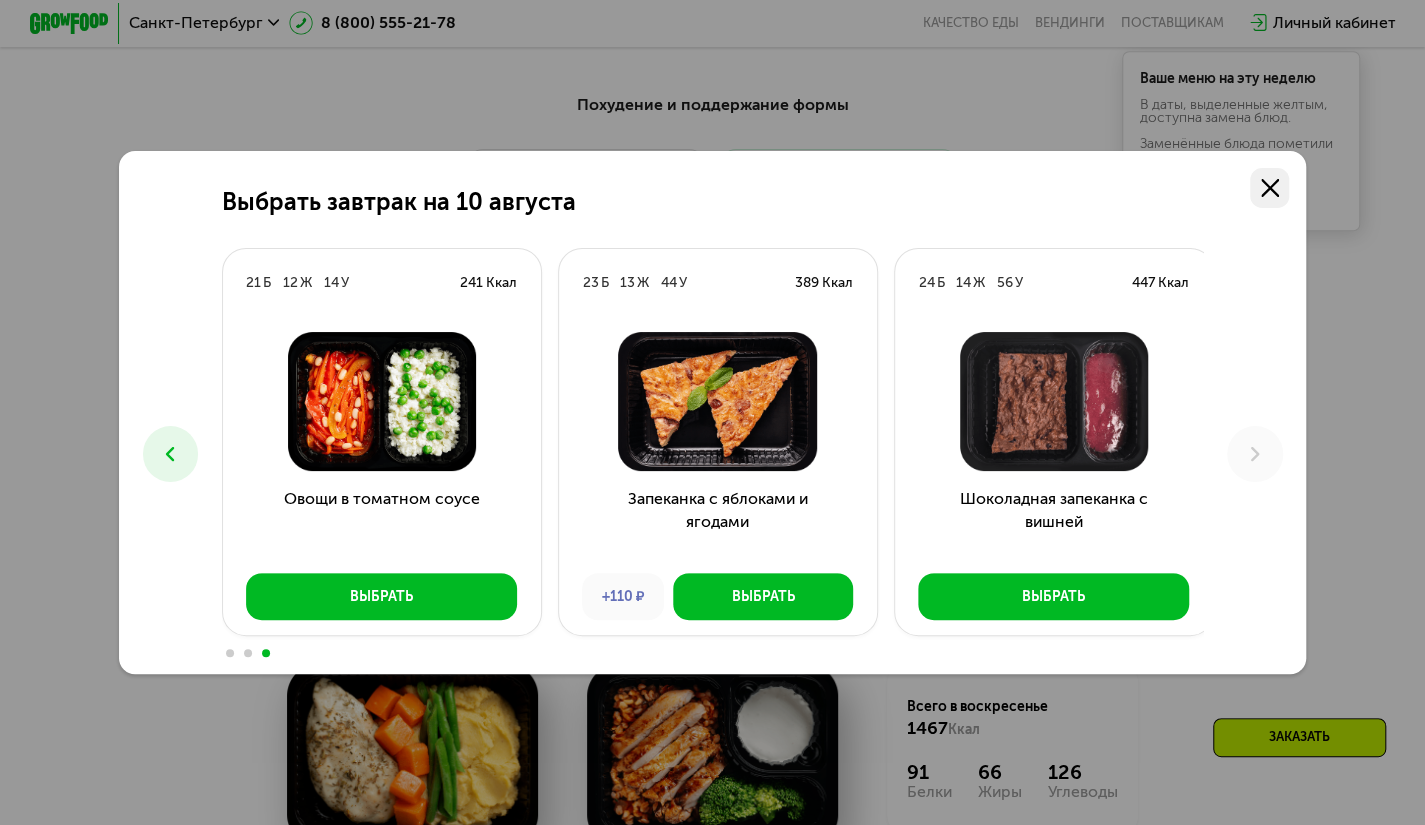 click 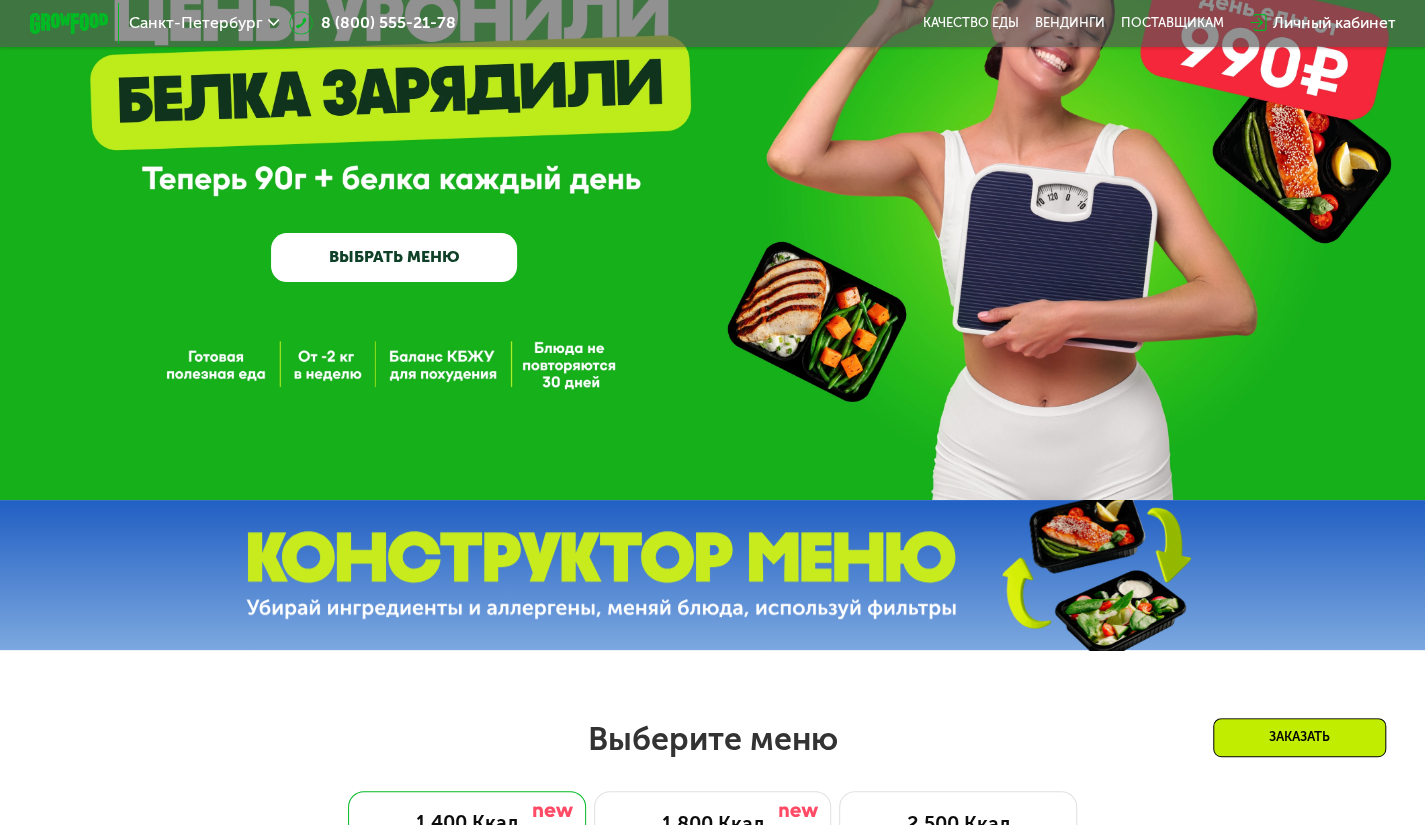 scroll, scrollTop: 1014, scrollLeft: 0, axis: vertical 